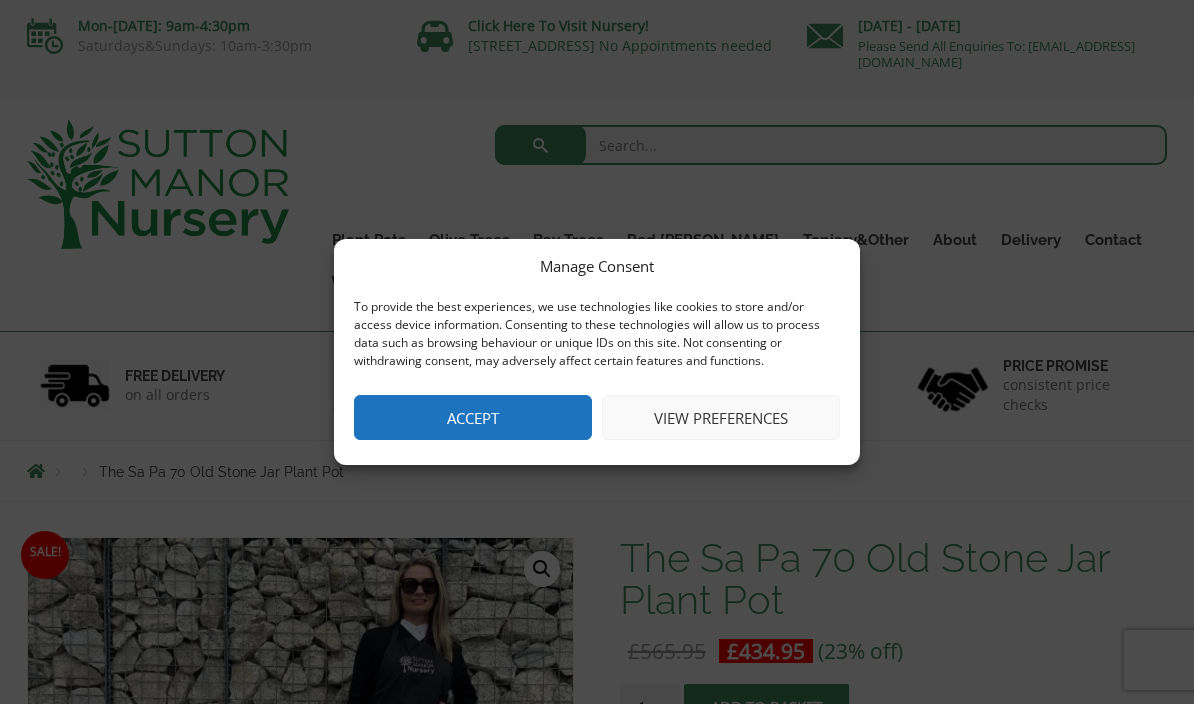 scroll, scrollTop: 0, scrollLeft: 0, axis: both 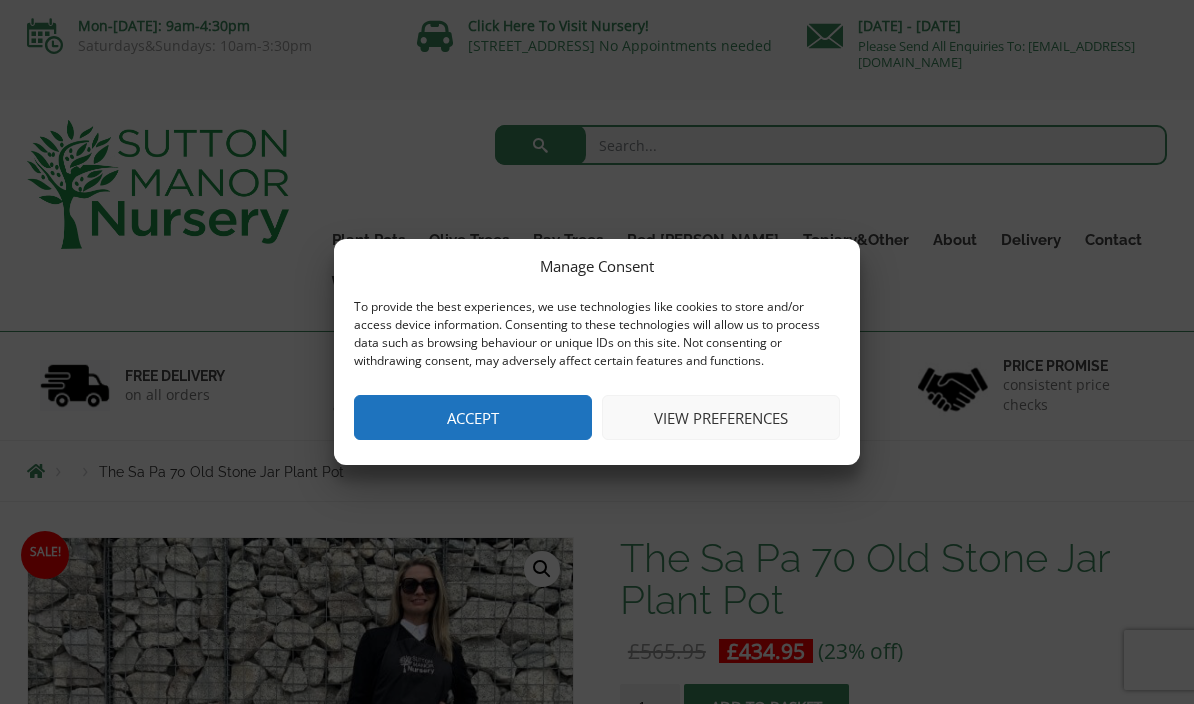 click on "View preferences" at bounding box center (721, 417) 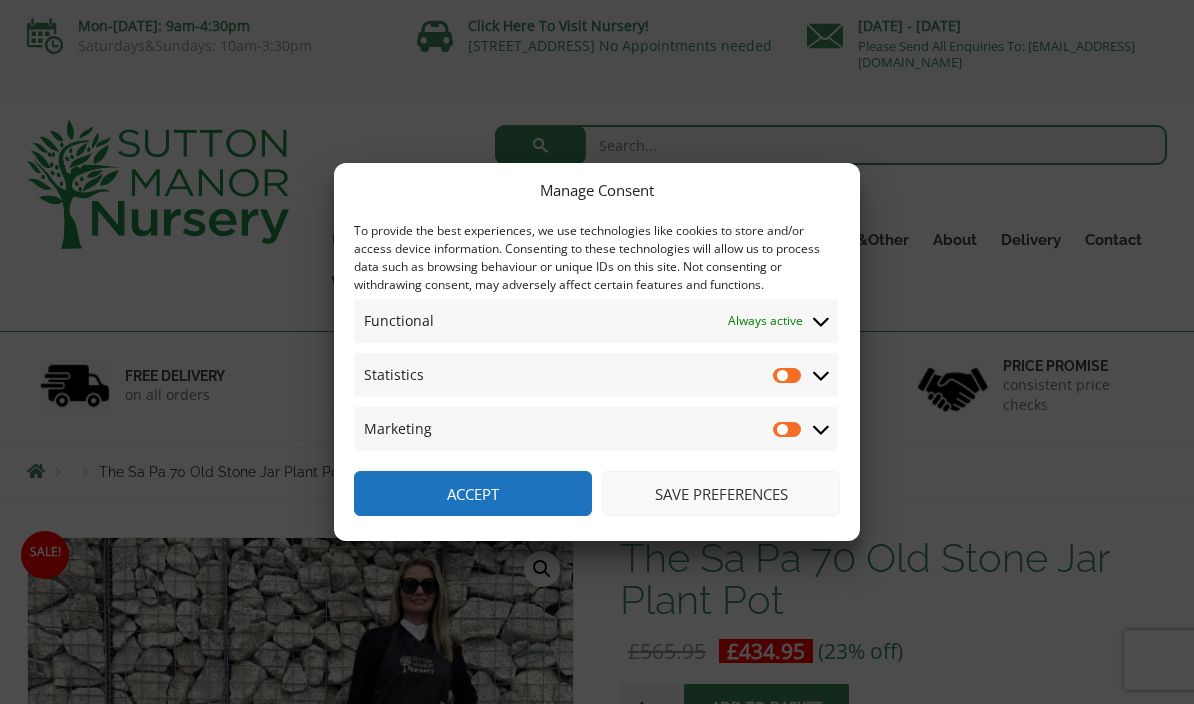 click on "Statistics" at bounding box center [788, 375] 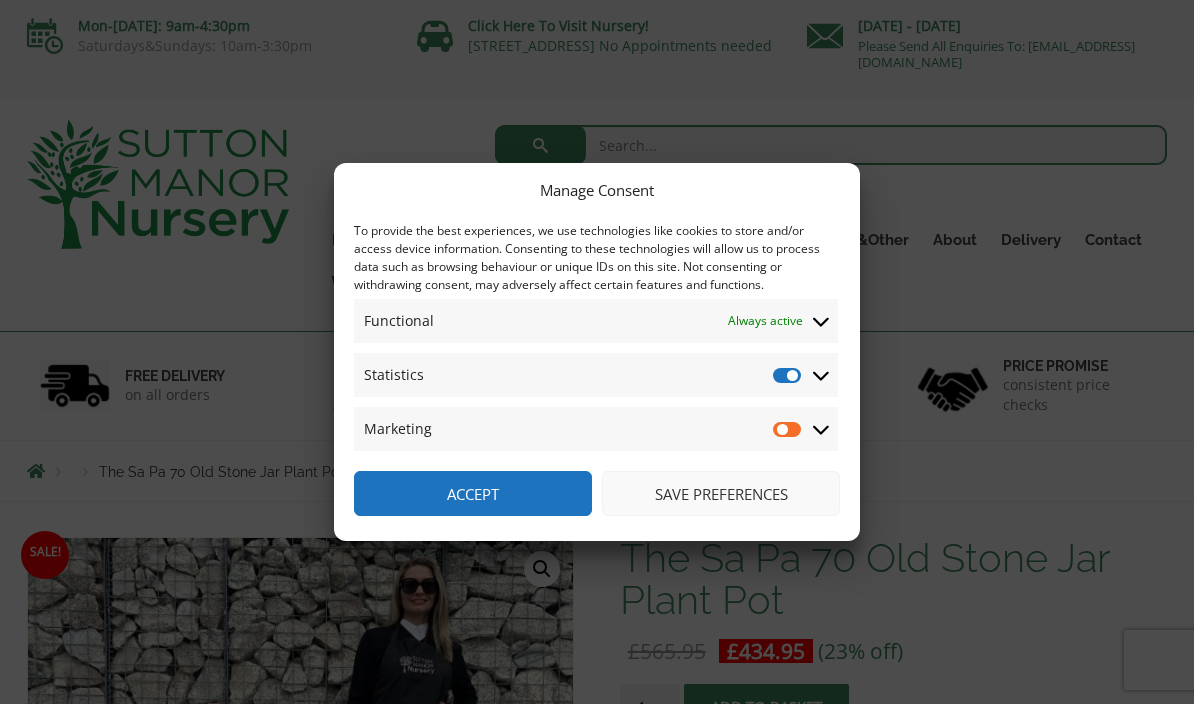 click on "Marketing" at bounding box center [788, 429] 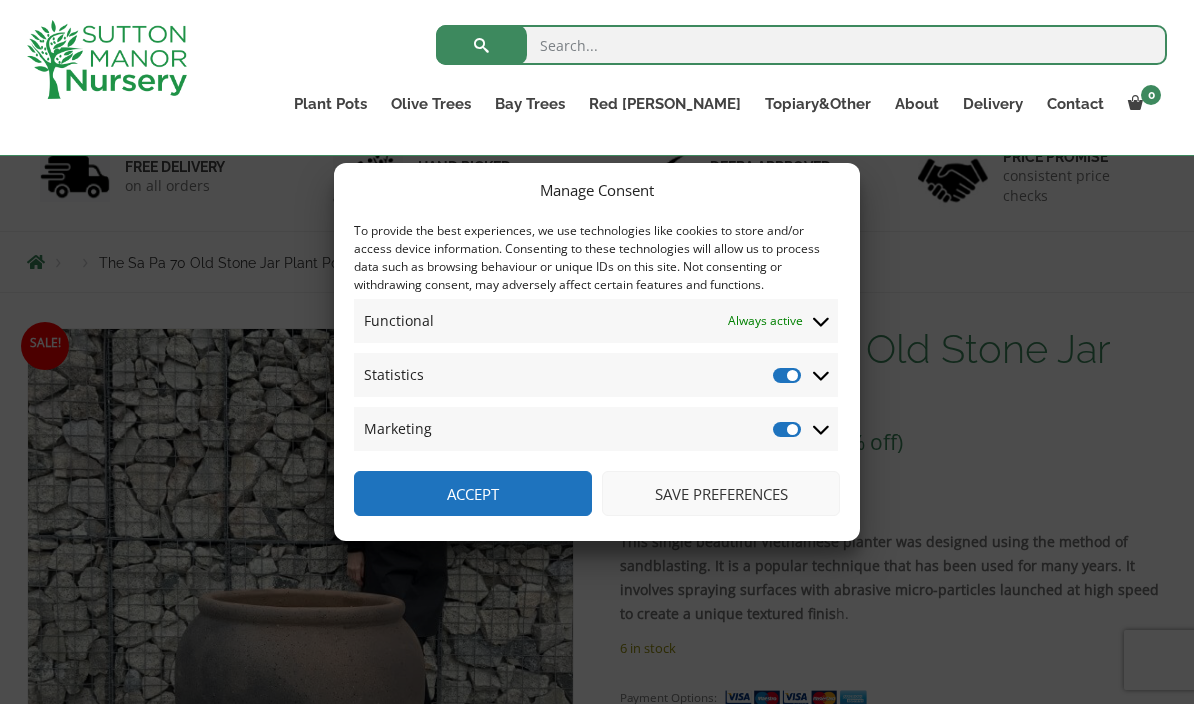 scroll, scrollTop: 174, scrollLeft: 0, axis: vertical 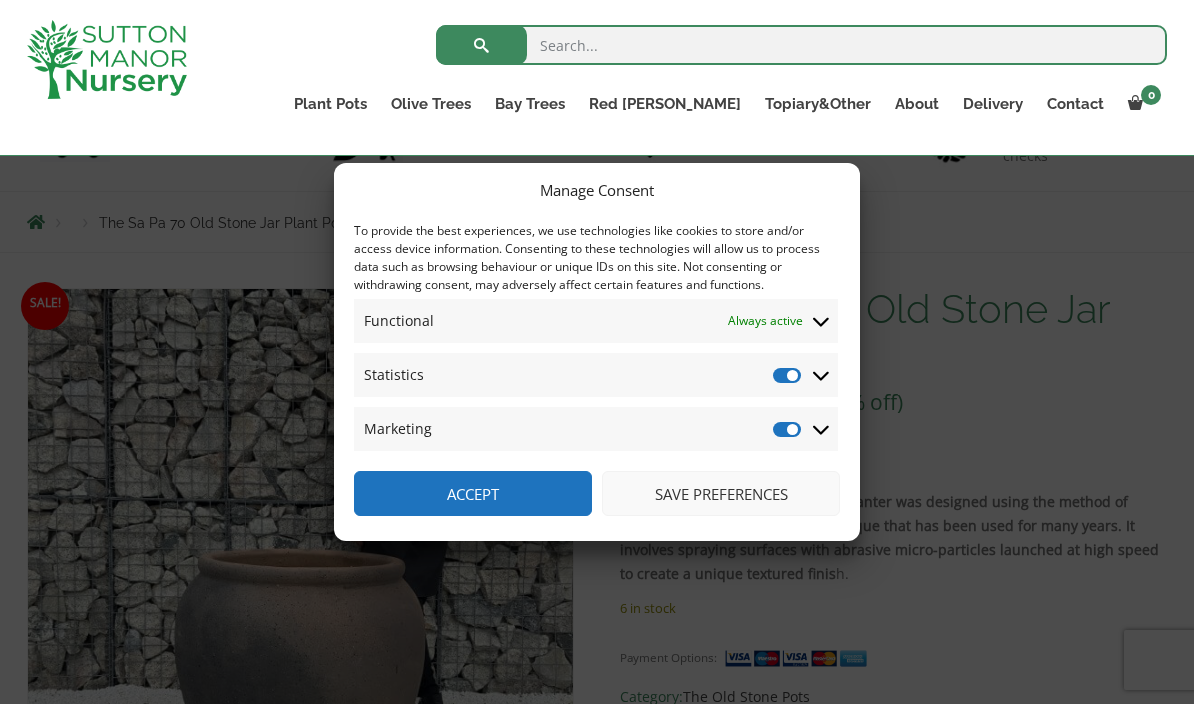 click on "Save preferences" at bounding box center (721, 493) 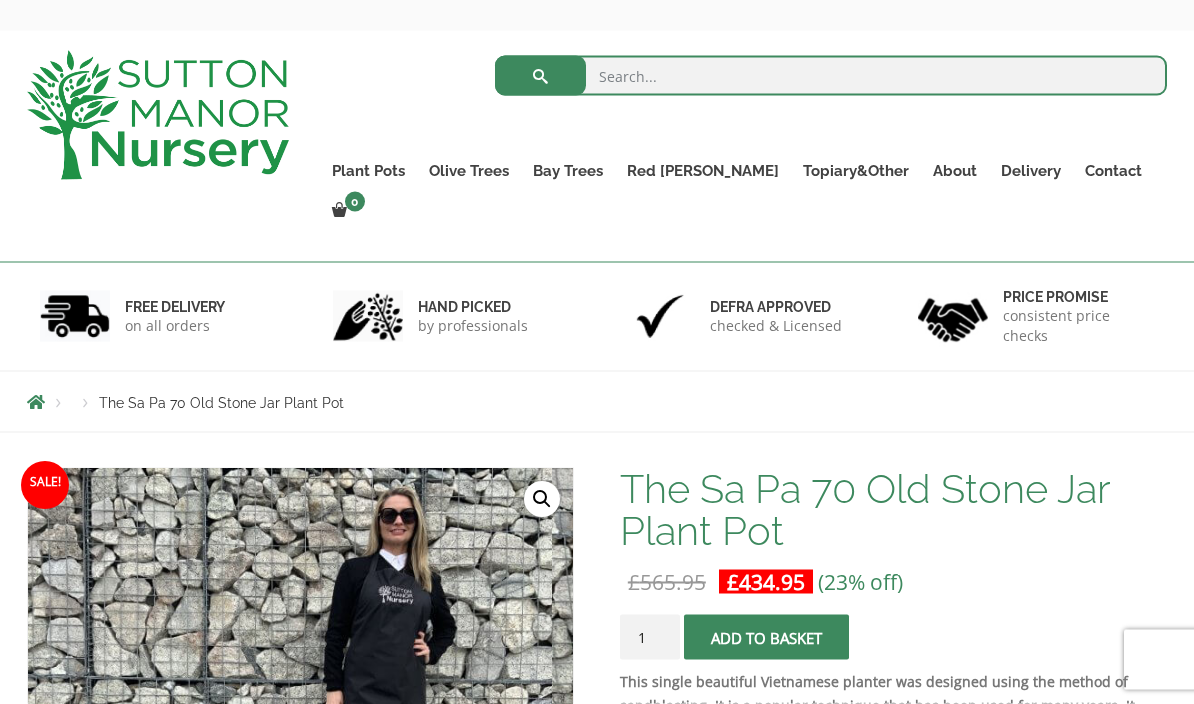 scroll, scrollTop: 70, scrollLeft: 0, axis: vertical 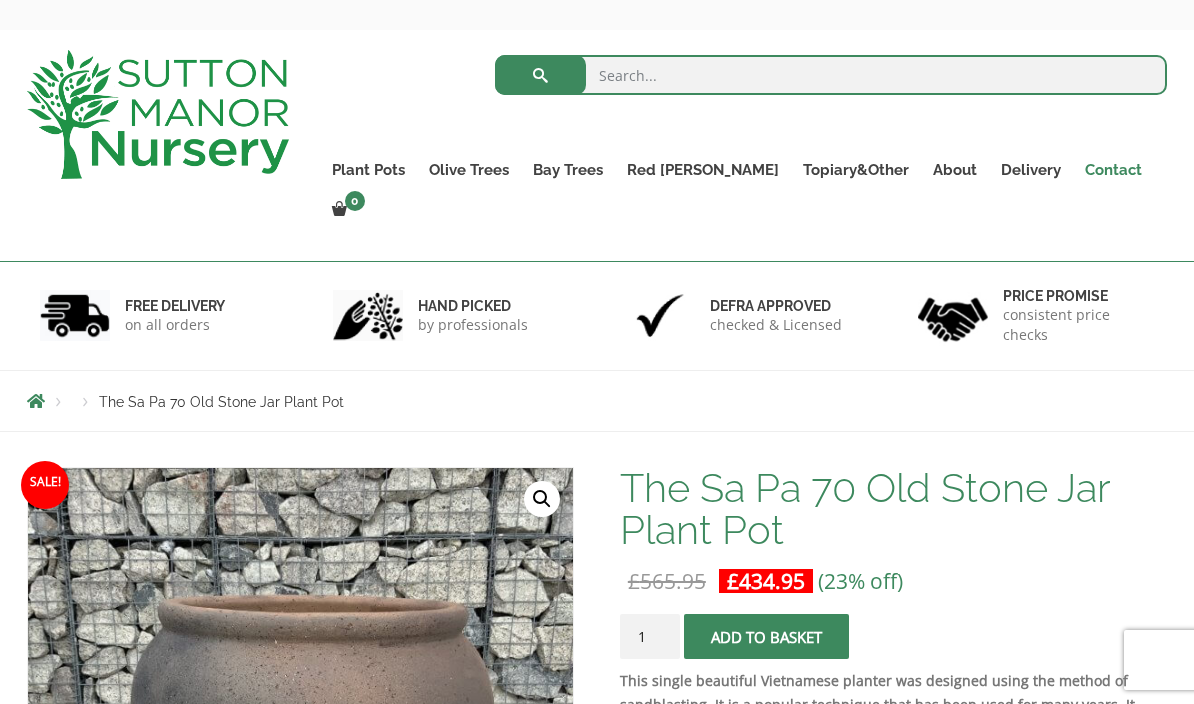 click on "Contact" at bounding box center [1113, 170] 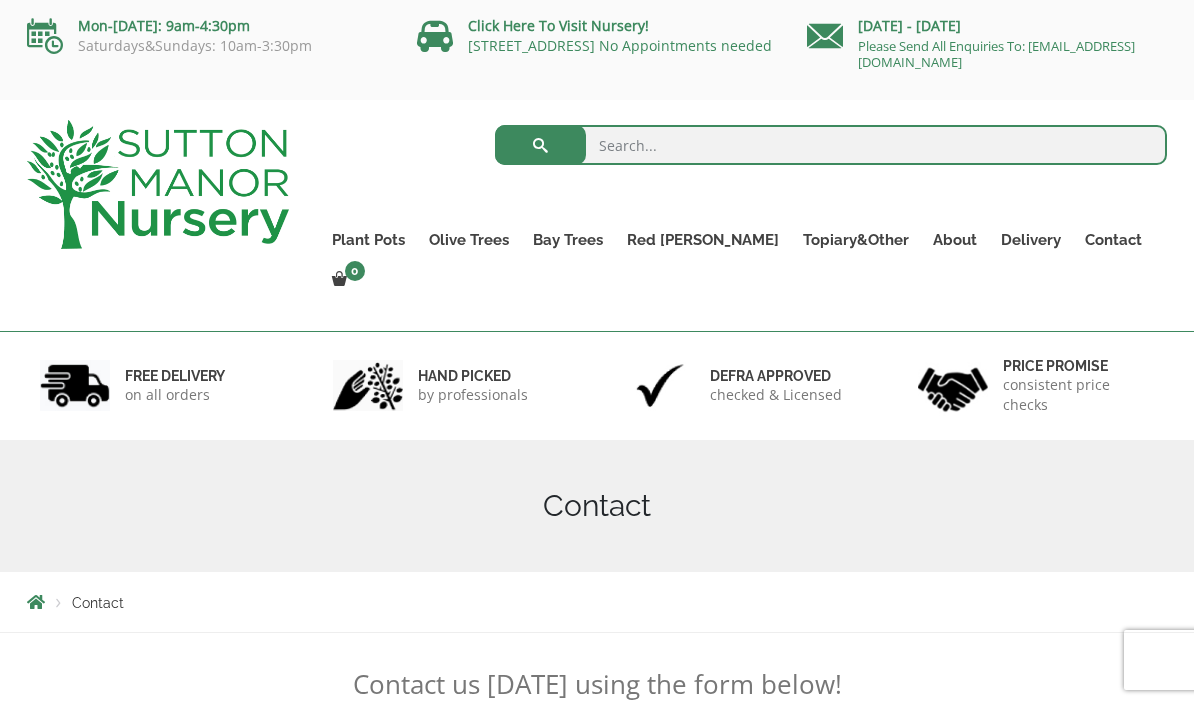 scroll, scrollTop: 0, scrollLeft: 0, axis: both 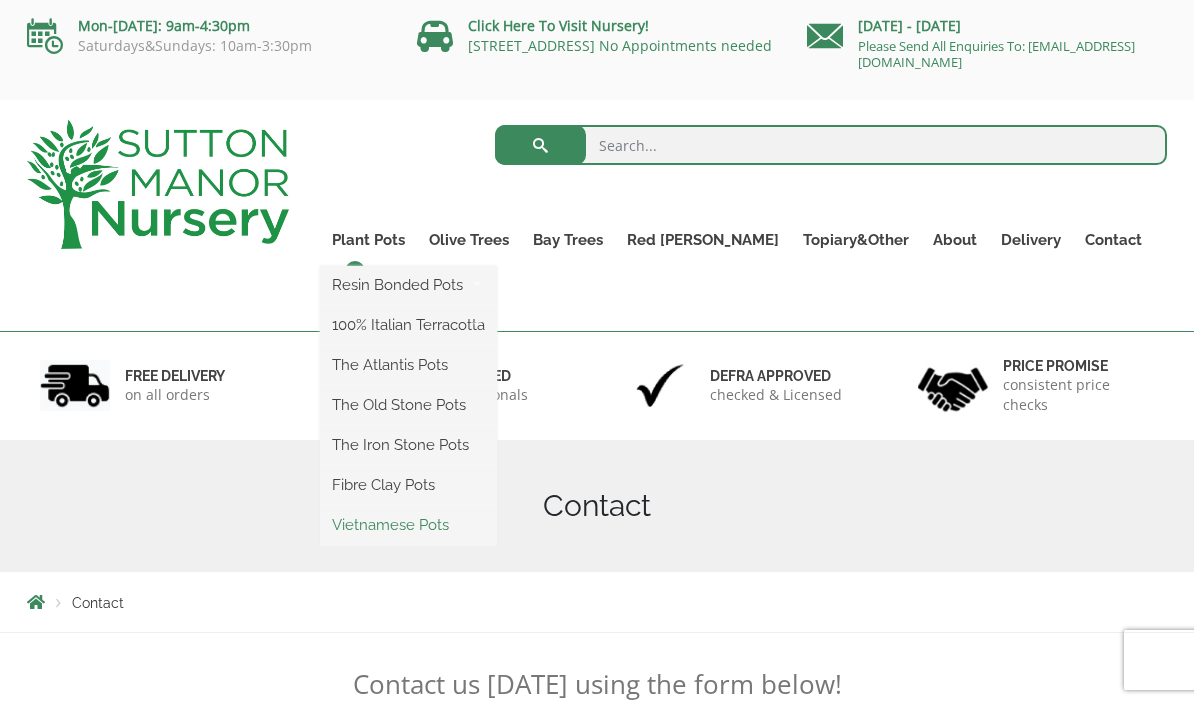 click on "Vietnamese Pots" at bounding box center [408, 525] 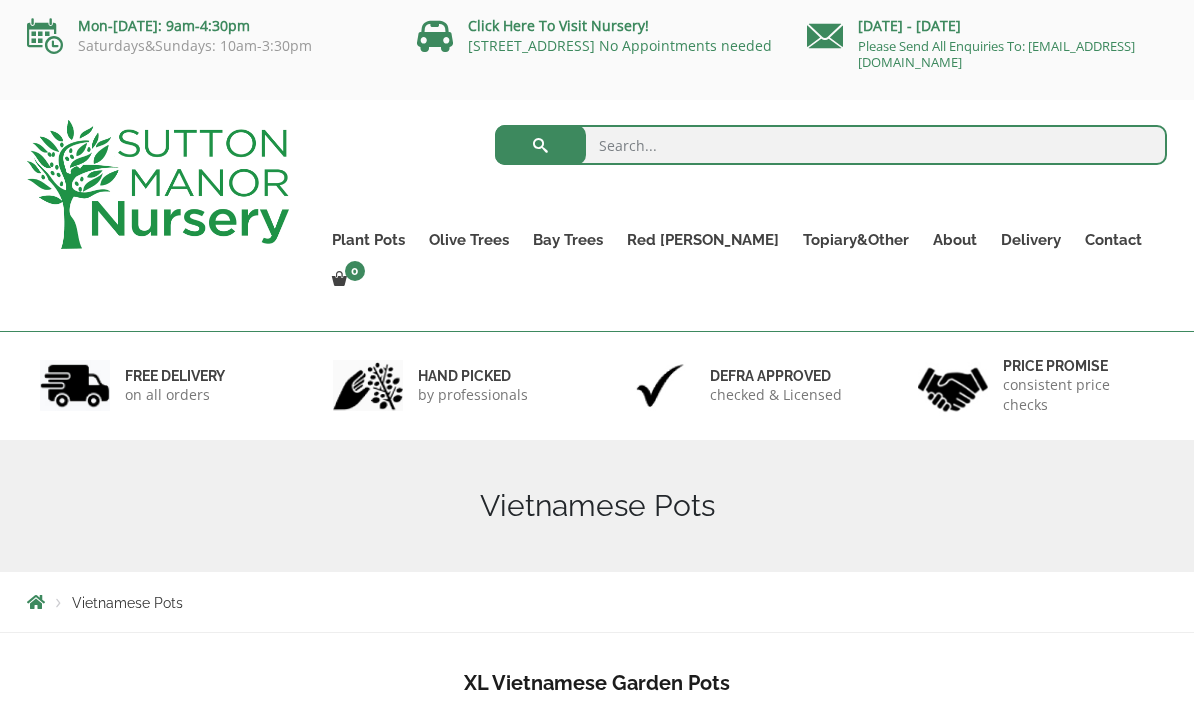 scroll, scrollTop: 0, scrollLeft: 0, axis: both 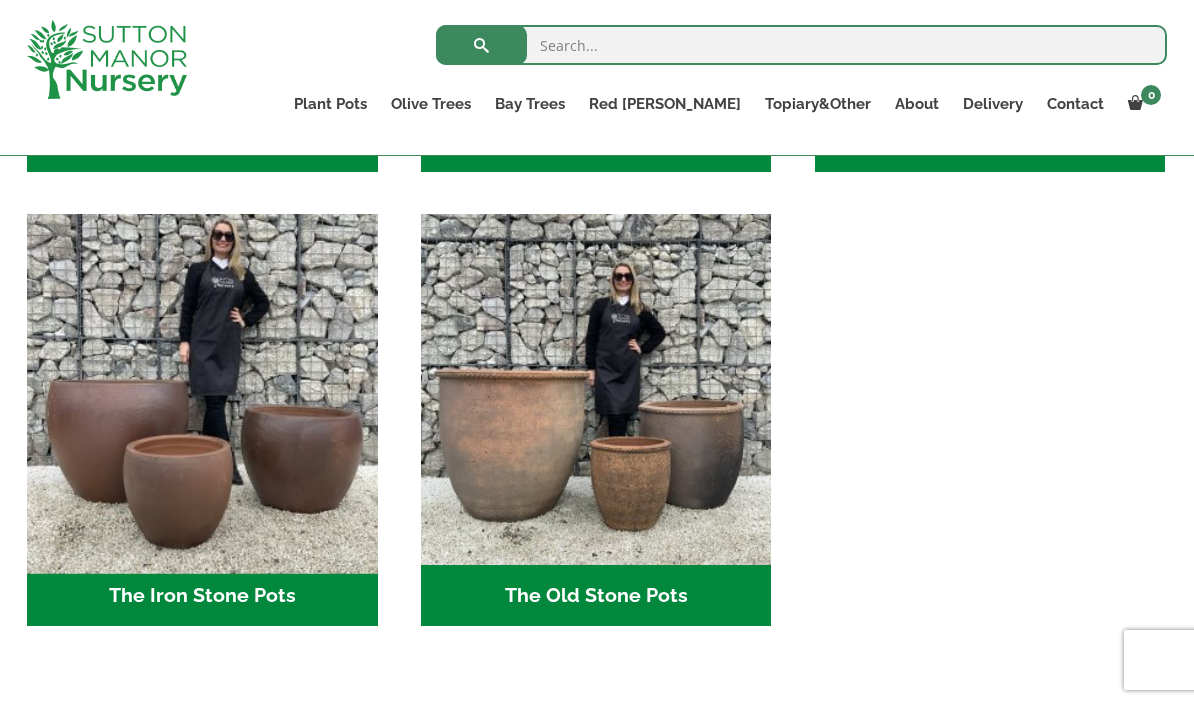 click at bounding box center [202, 390] 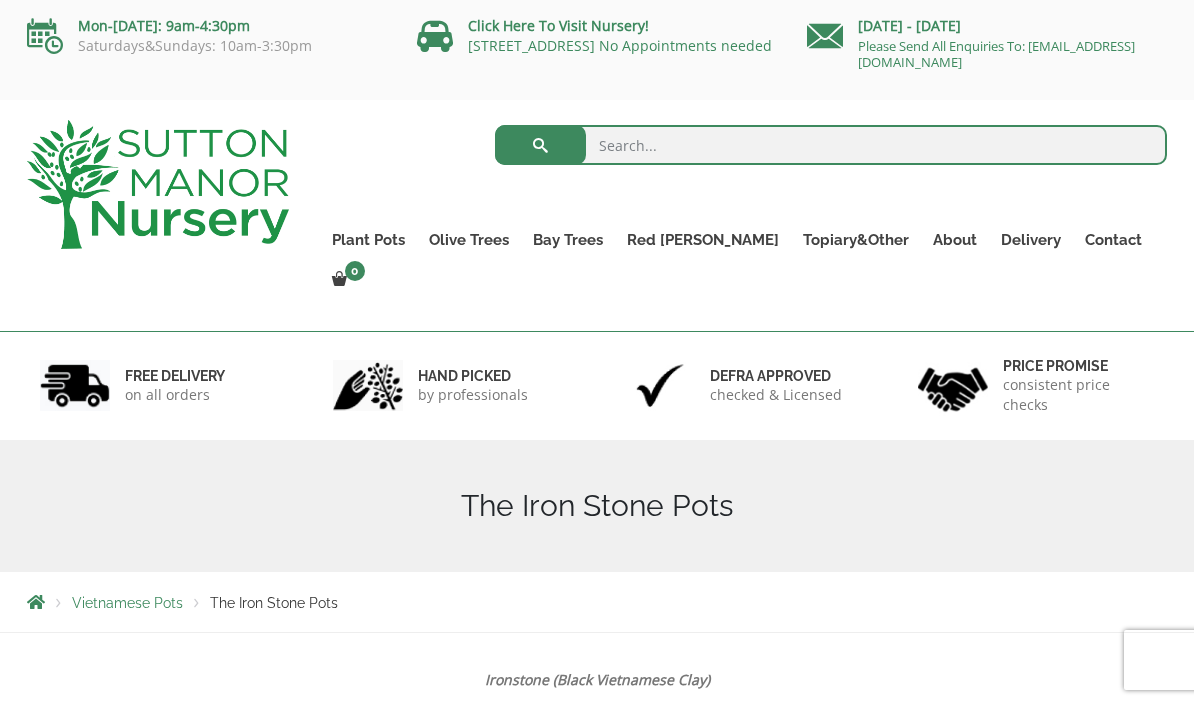 scroll, scrollTop: 0, scrollLeft: 0, axis: both 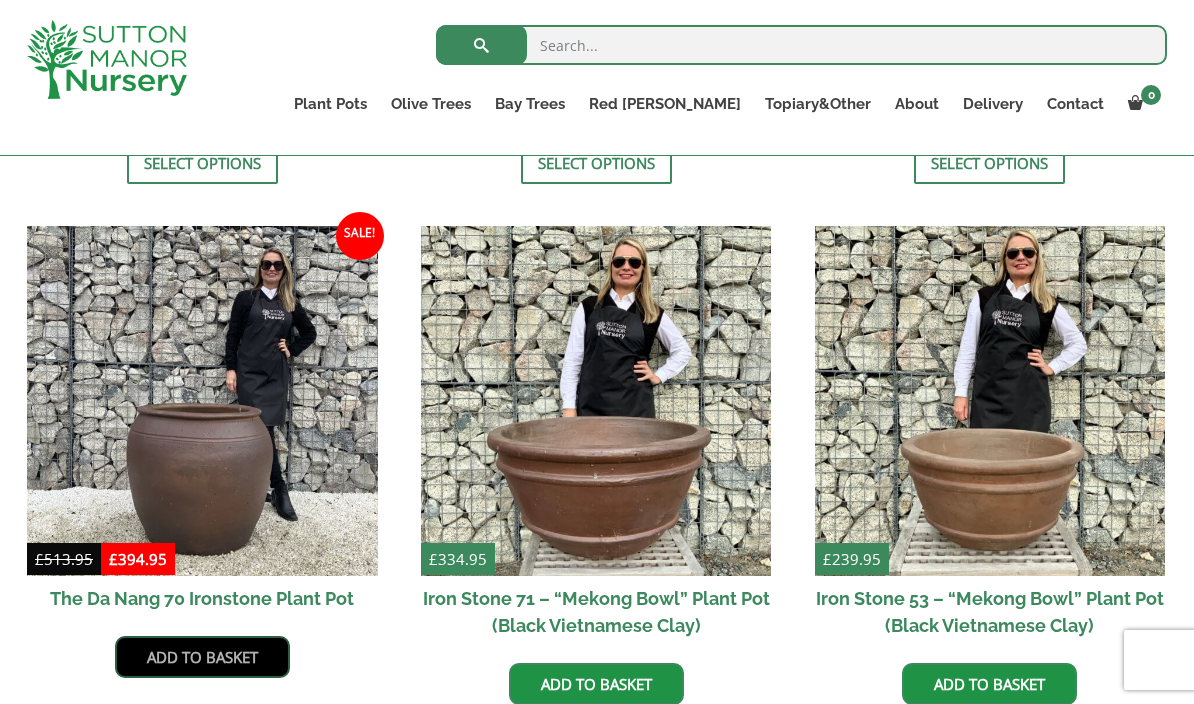 click on "Add to basket" at bounding box center (202, 657) 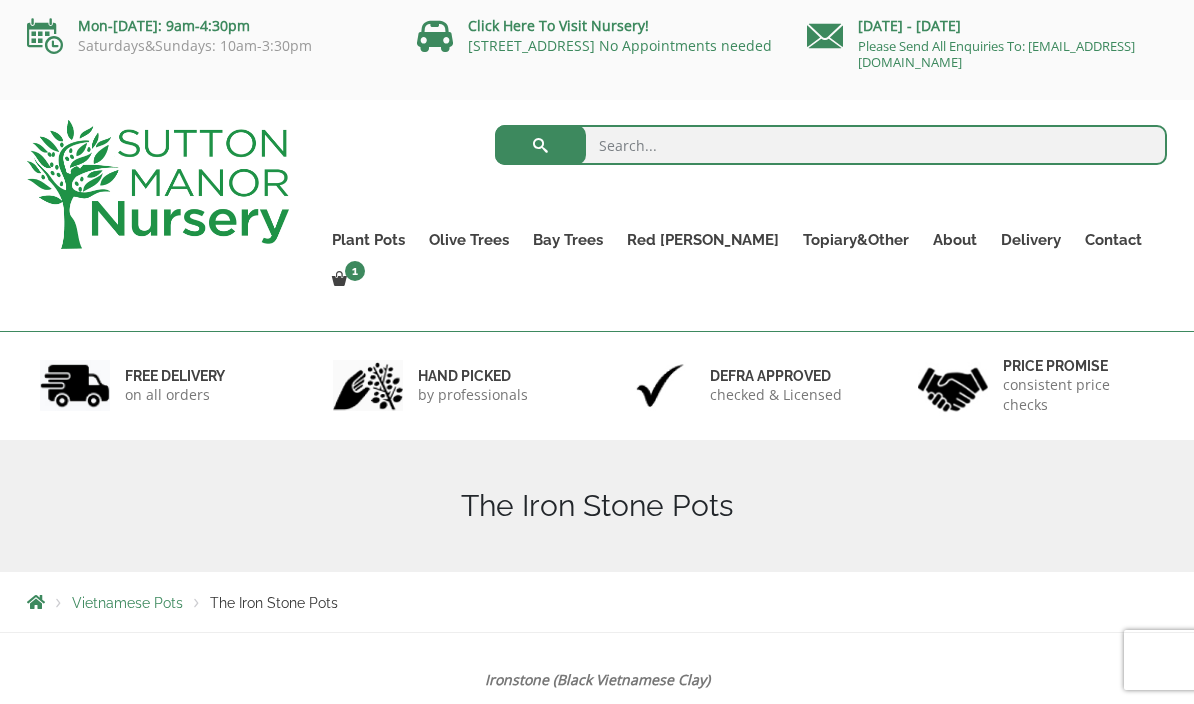 scroll, scrollTop: 0, scrollLeft: 0, axis: both 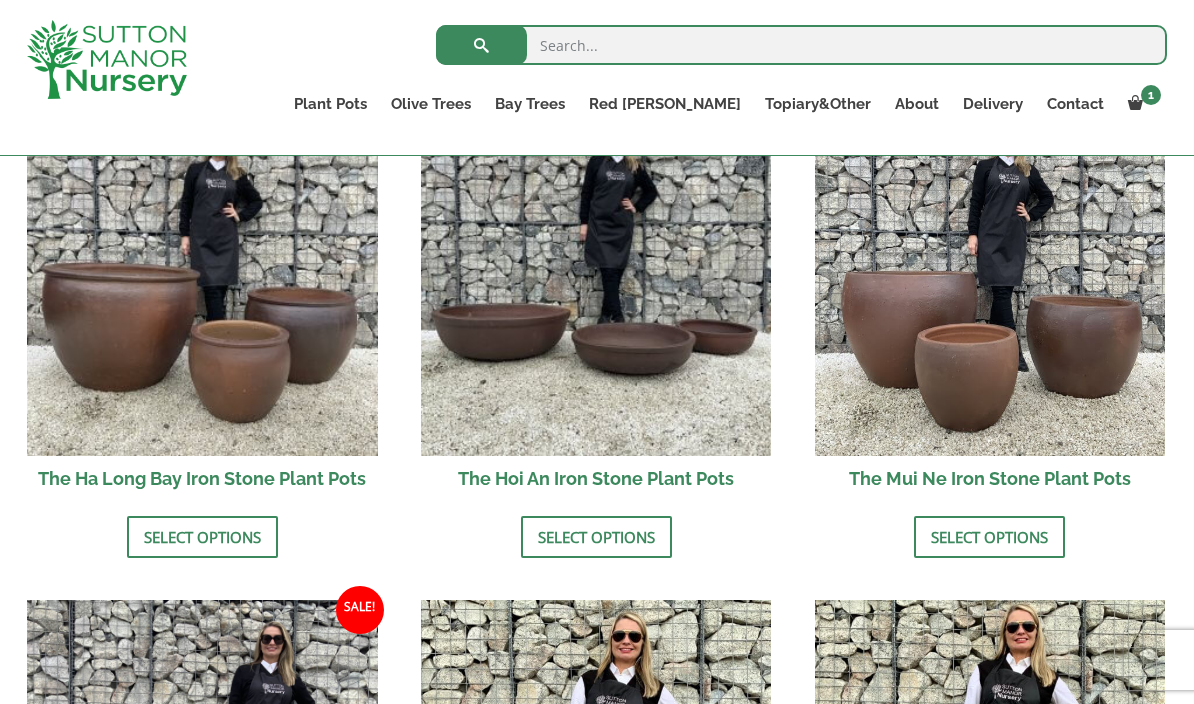 click on "The Ha Long Bay Iron Stone Plant Pots" at bounding box center [202, 478] 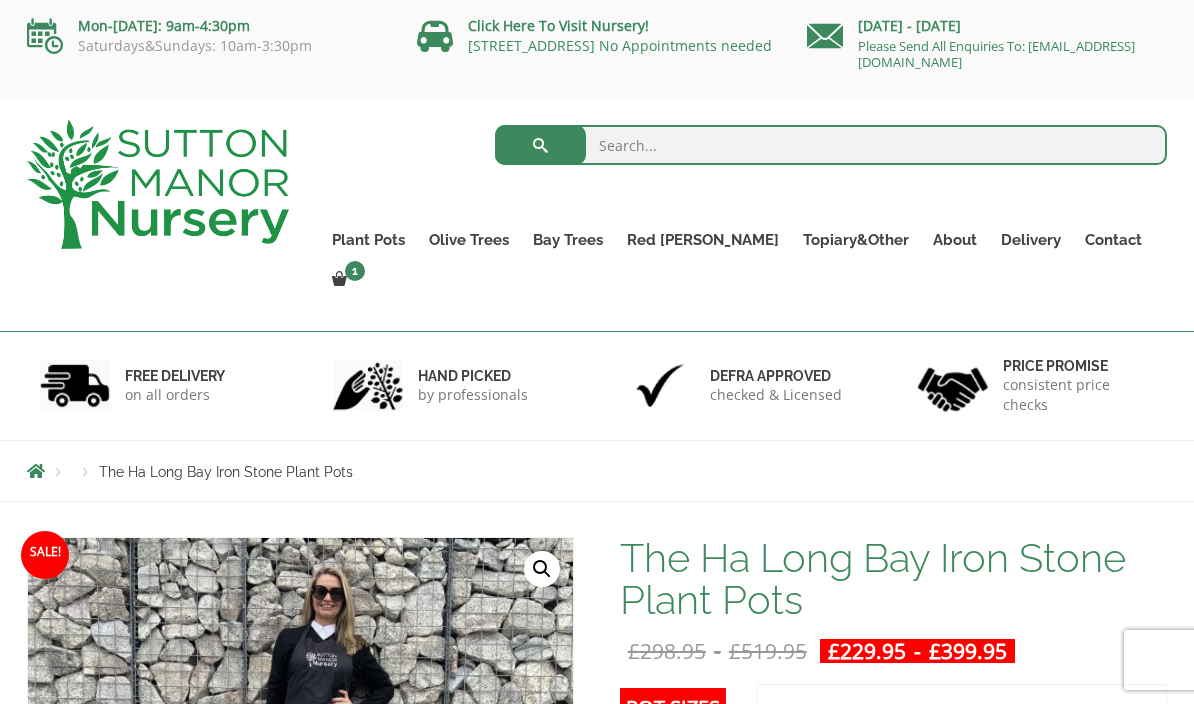 scroll, scrollTop: 0, scrollLeft: 0, axis: both 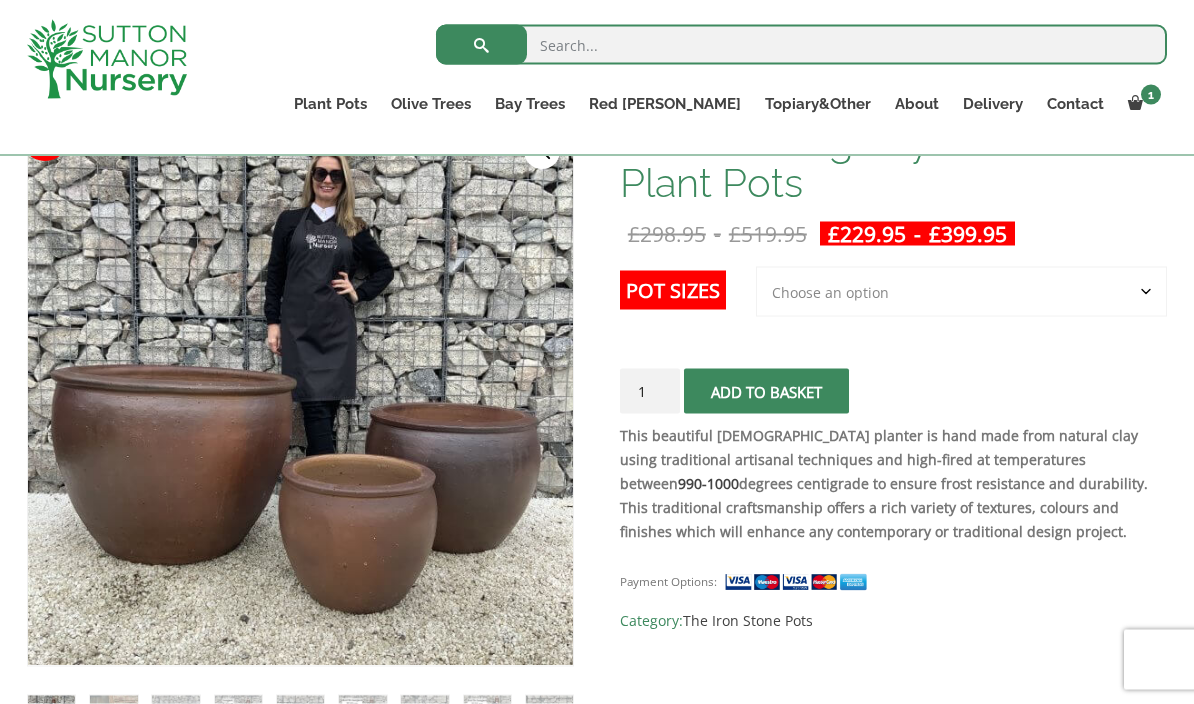 click on "Choose an option 3rd to Largest Pot In The Picture 2nd to Largest Pot In The Picture Largest pot In The Picture" 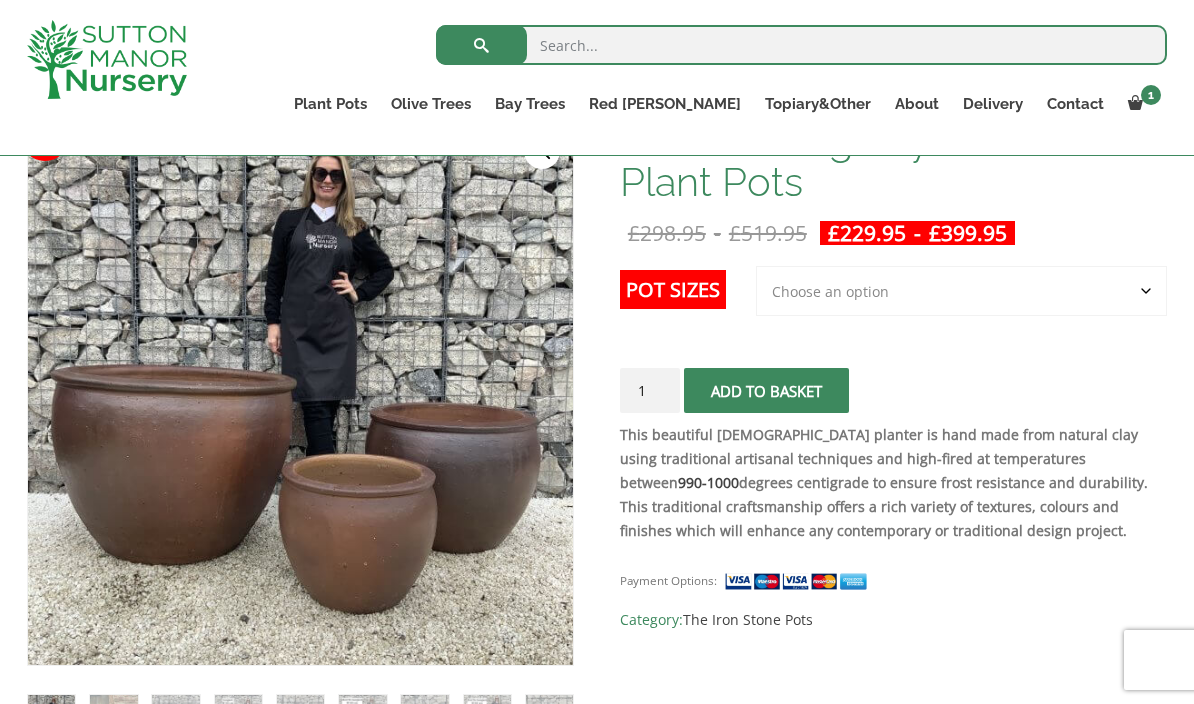 select on "Largest pot In The Picture" 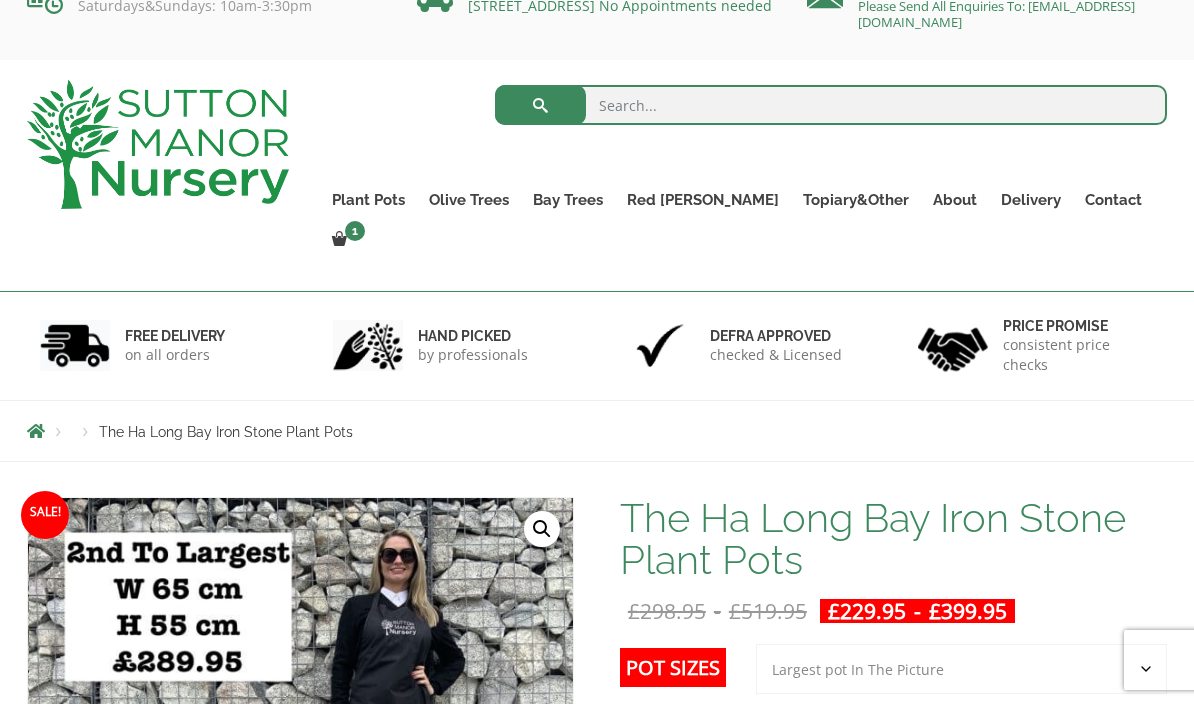 scroll, scrollTop: 0, scrollLeft: 0, axis: both 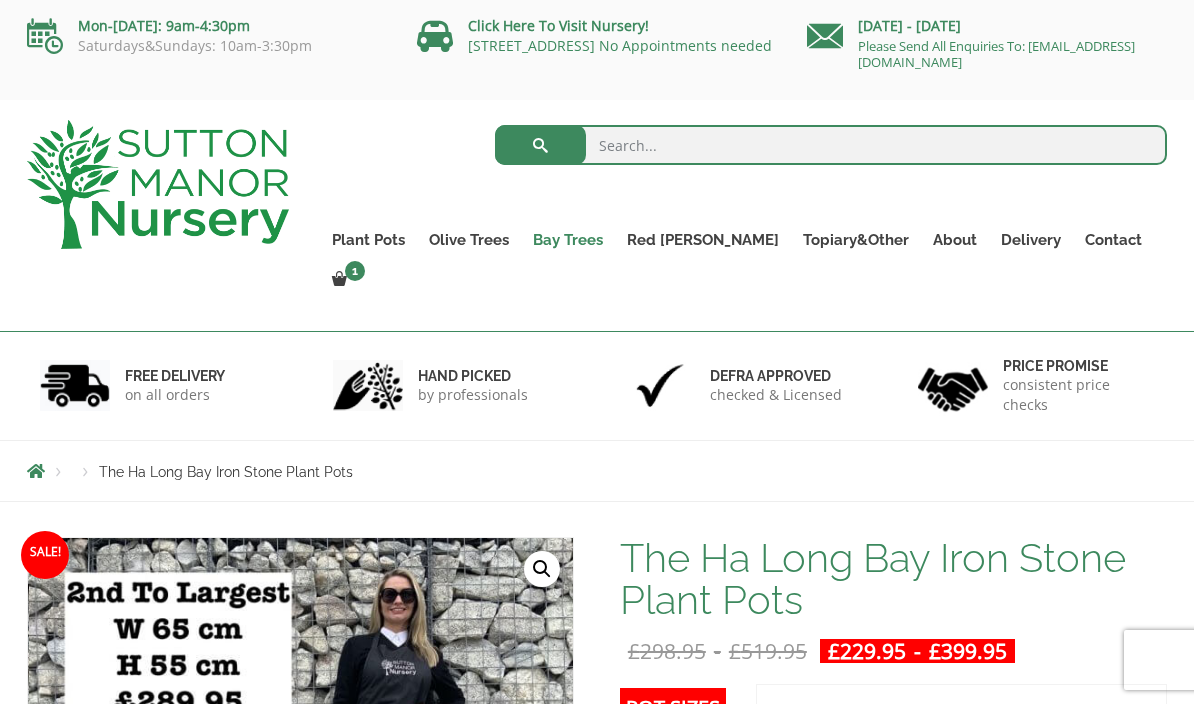 click on "Bay Trees" at bounding box center (568, 240) 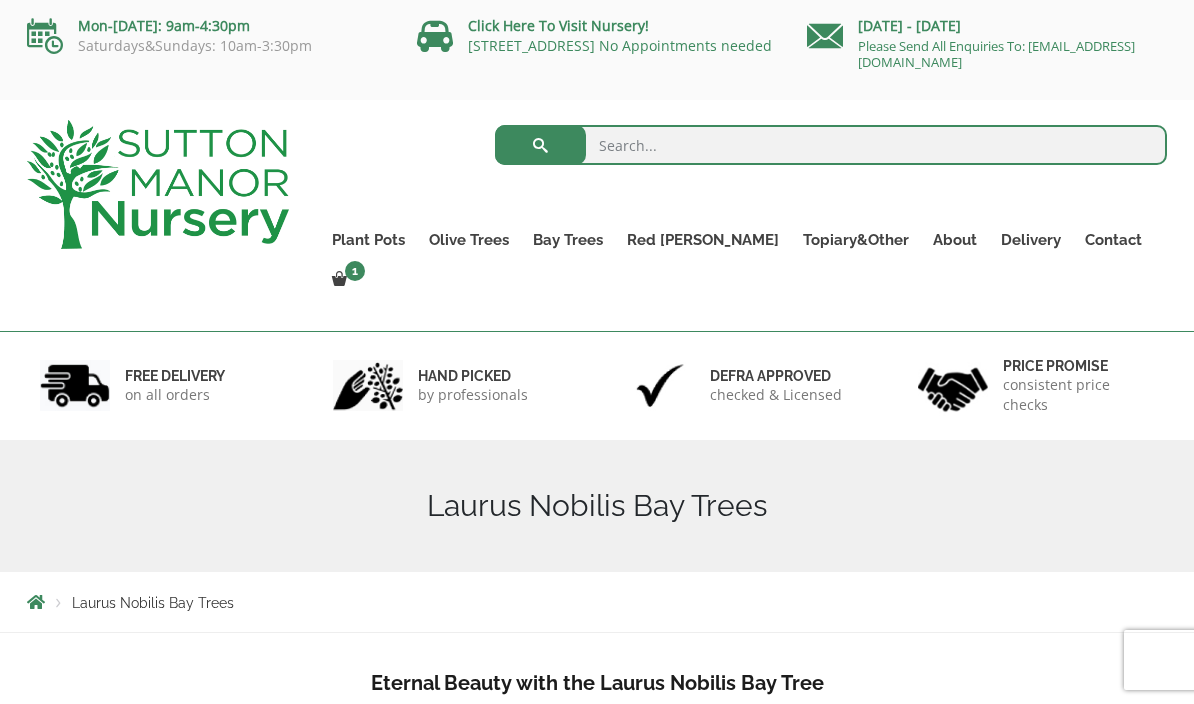 scroll, scrollTop: 0, scrollLeft: 0, axis: both 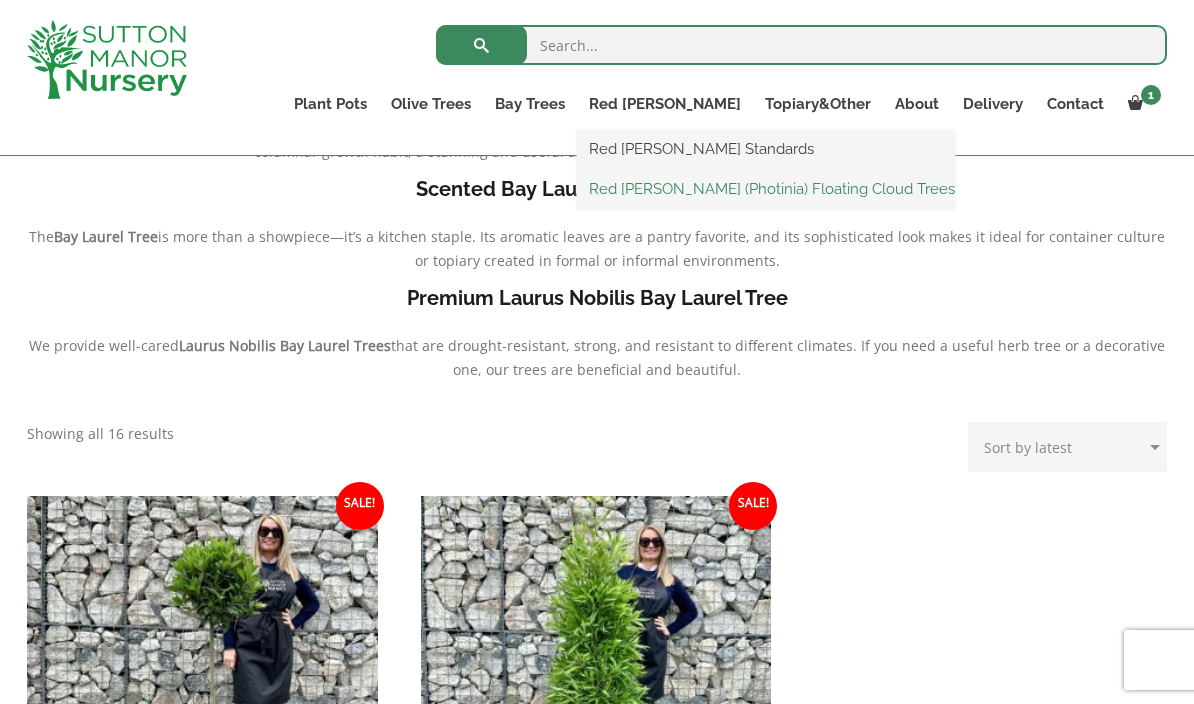 click on "Red [PERSON_NAME] (Photinia) Floating Cloud Trees" at bounding box center [766, 189] 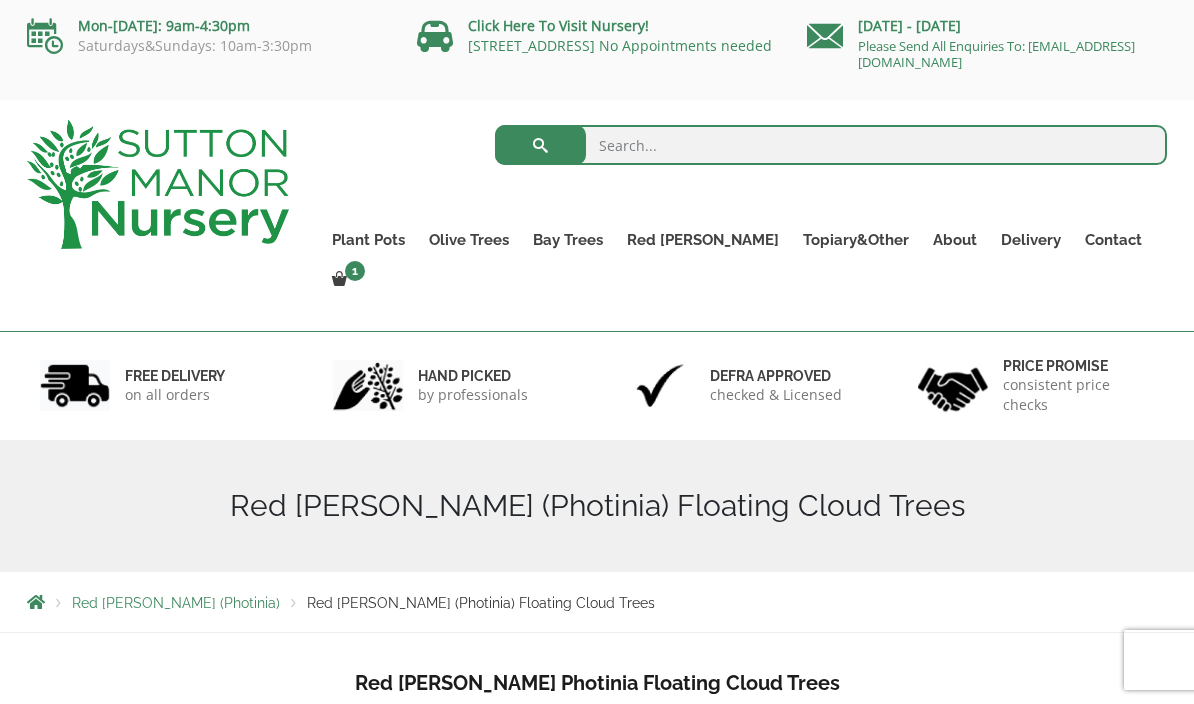 scroll, scrollTop: 0, scrollLeft: 0, axis: both 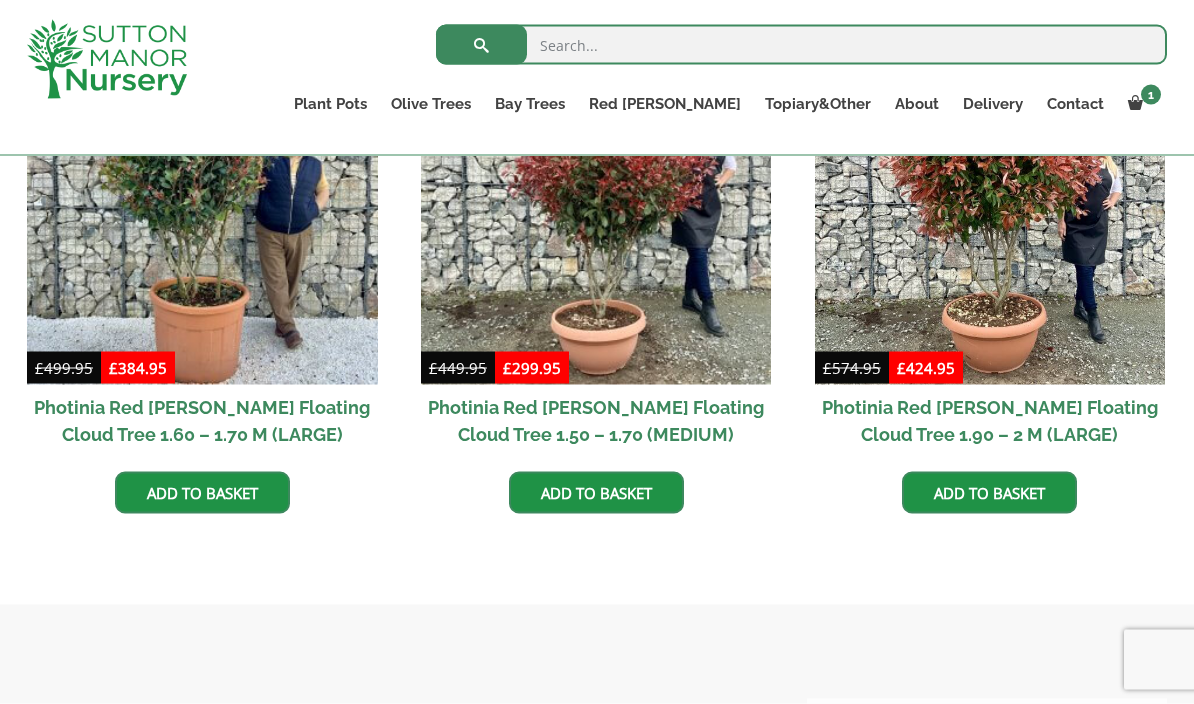 click on "Photinia Red [PERSON_NAME] Floating Cloud Tree 1.90 – 2 M (LARGE)" at bounding box center (990, 421) 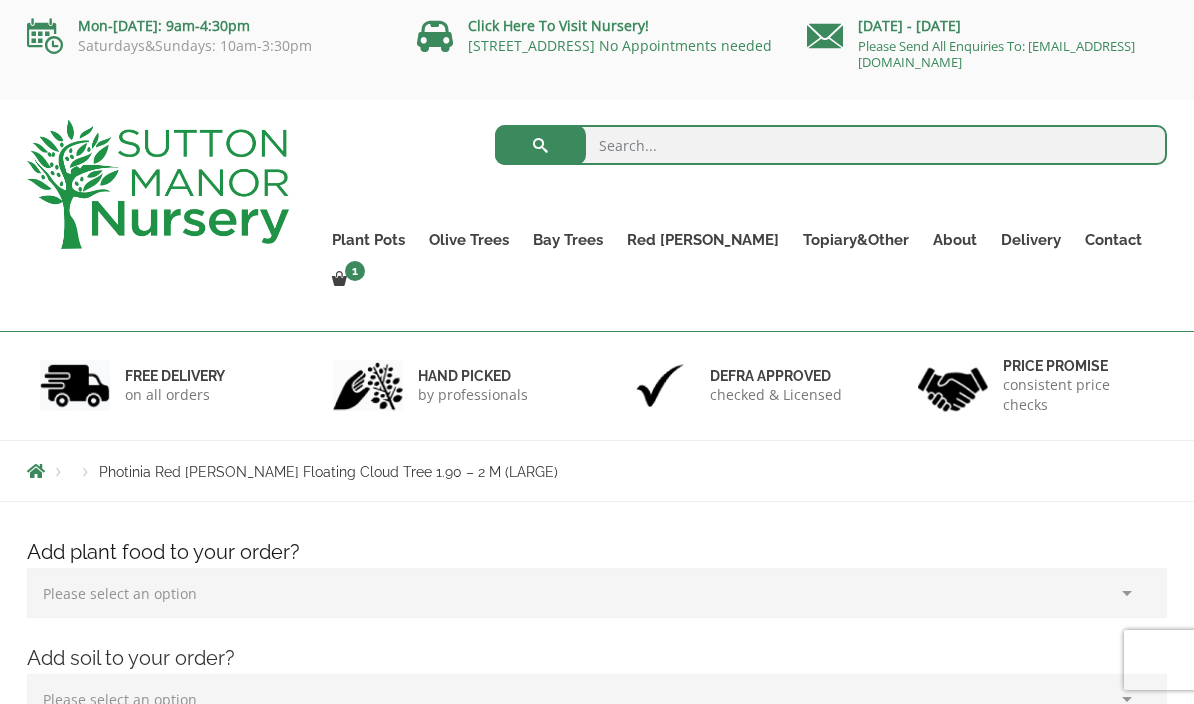 scroll, scrollTop: 0, scrollLeft: 0, axis: both 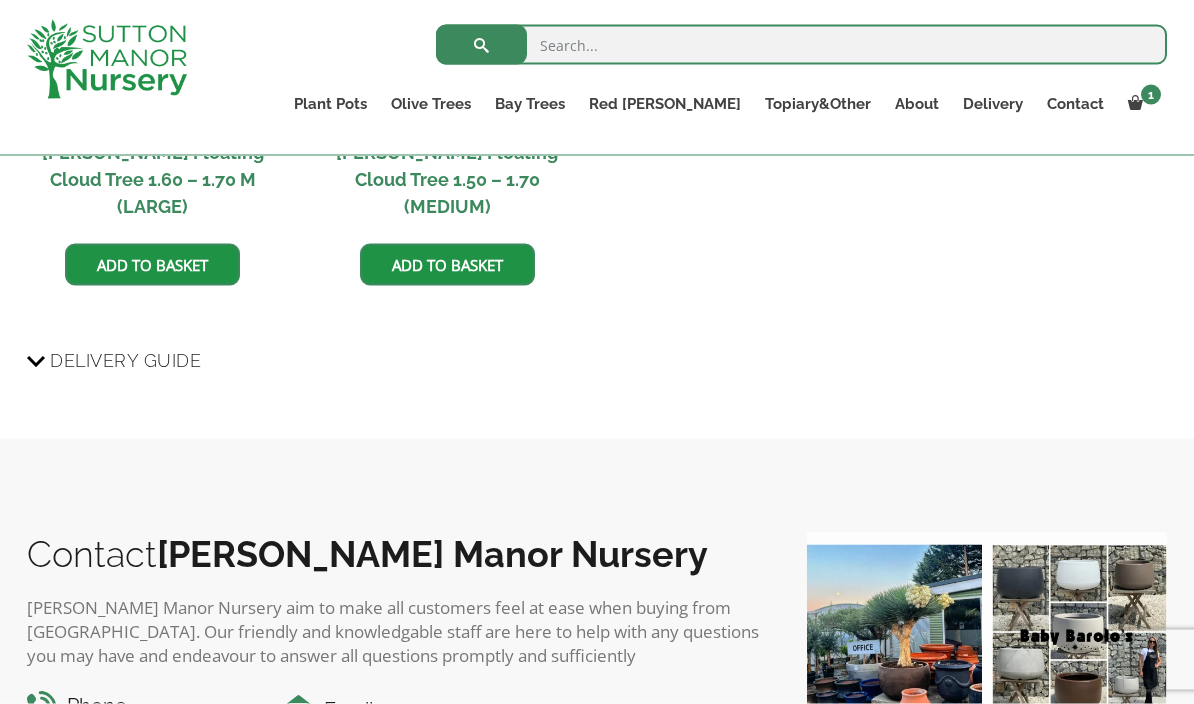 click 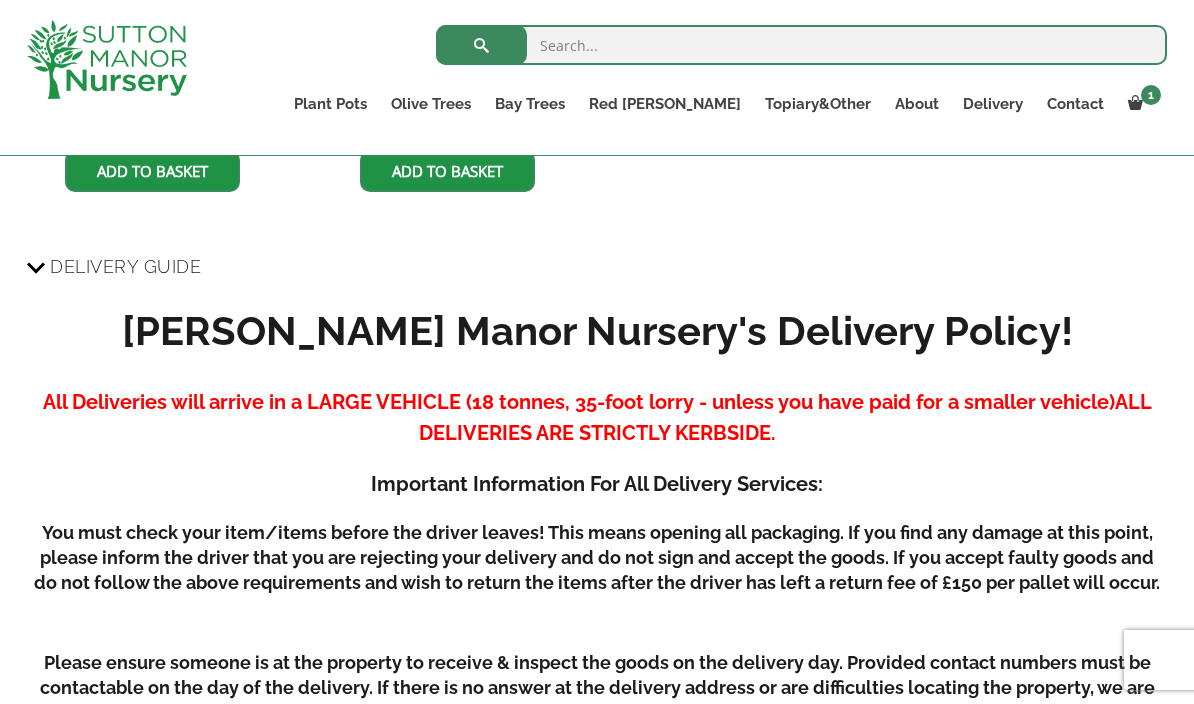 scroll, scrollTop: 2720, scrollLeft: 0, axis: vertical 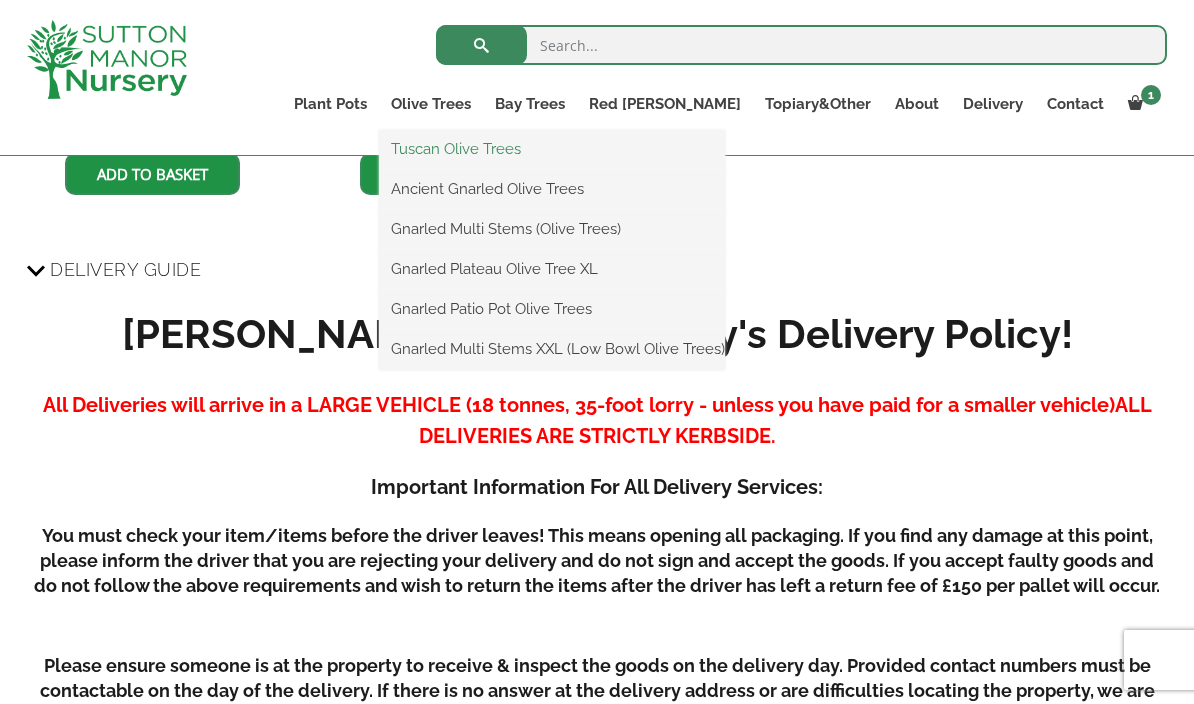 click on "Tuscan Olive Trees" at bounding box center (552, 149) 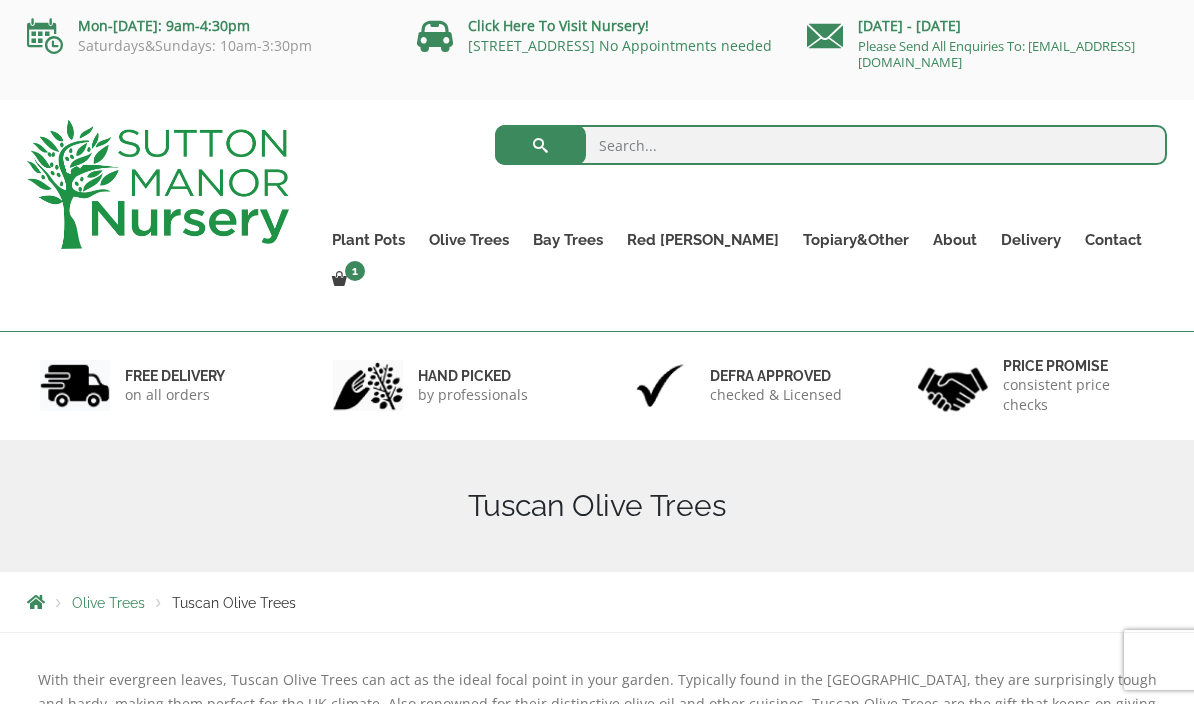 scroll, scrollTop: 0, scrollLeft: 0, axis: both 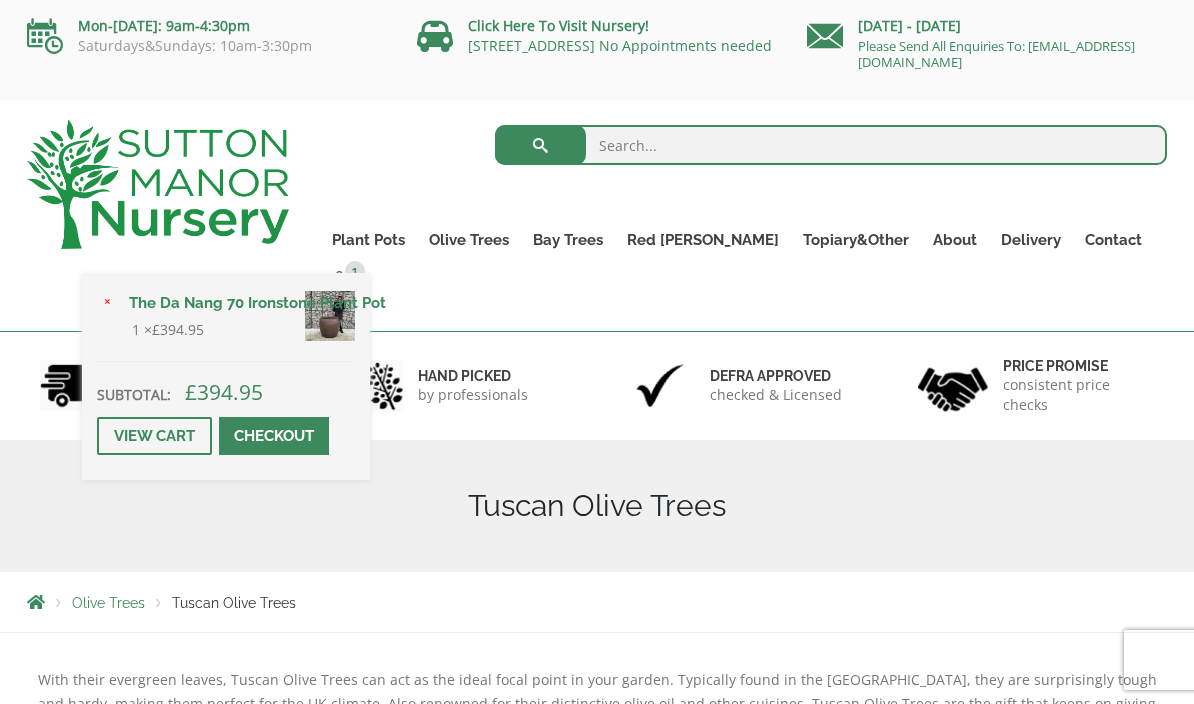 click on "The Da Nang 70 Ironstone Plant Pot" at bounding box center (236, 303) 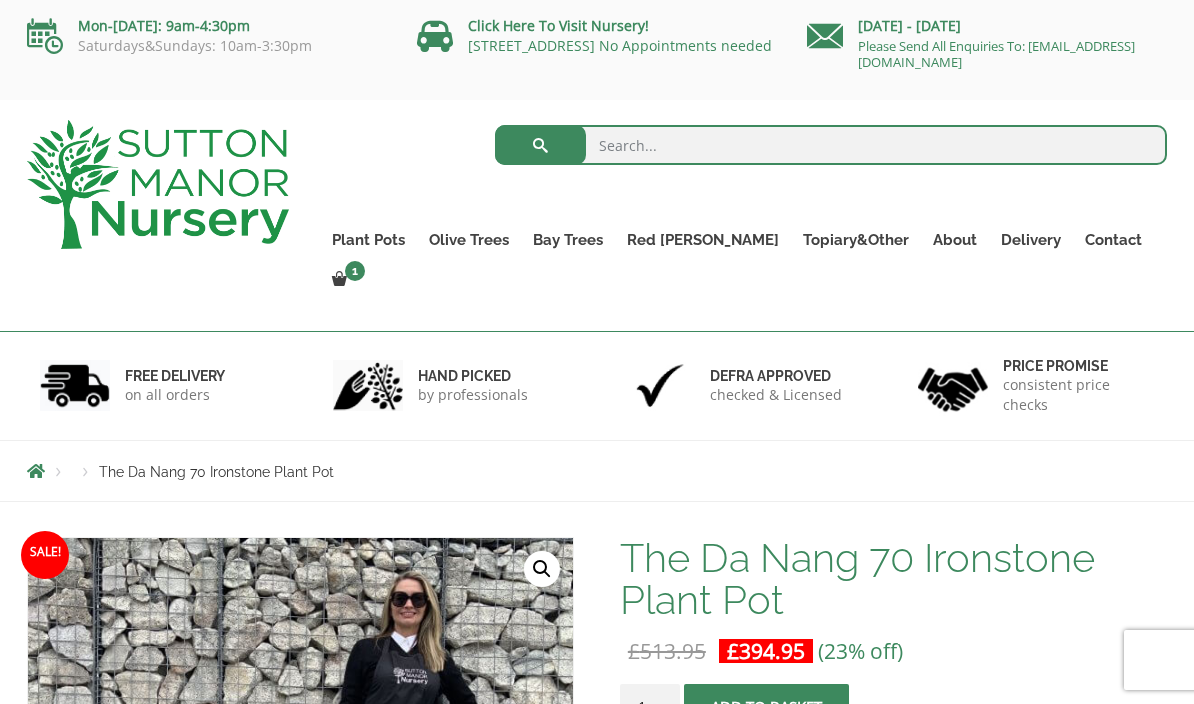 scroll, scrollTop: 0, scrollLeft: 0, axis: both 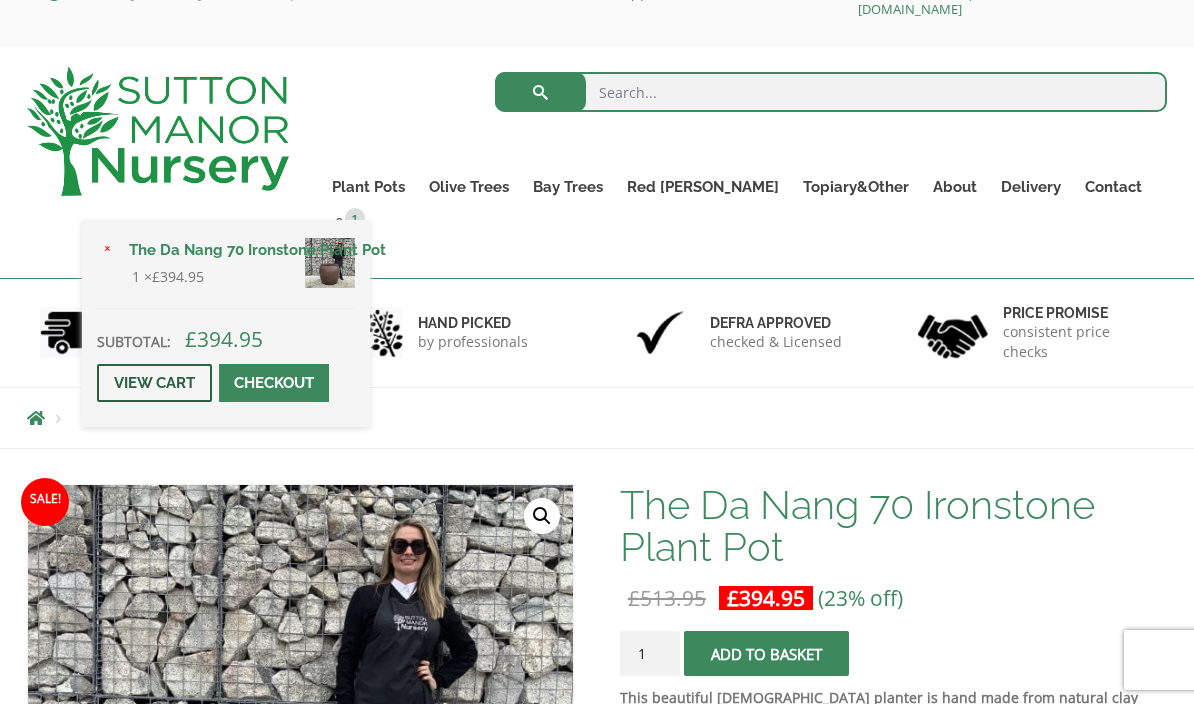 click on "View cart" at bounding box center (154, 383) 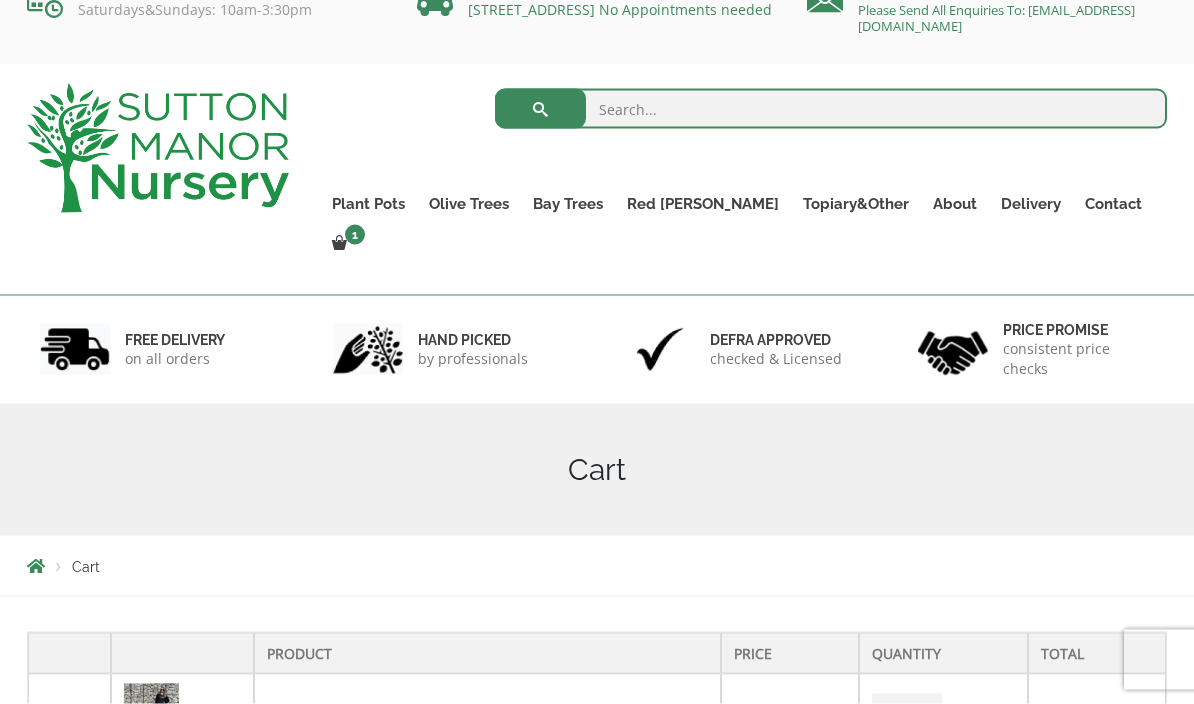 scroll, scrollTop: 98, scrollLeft: 0, axis: vertical 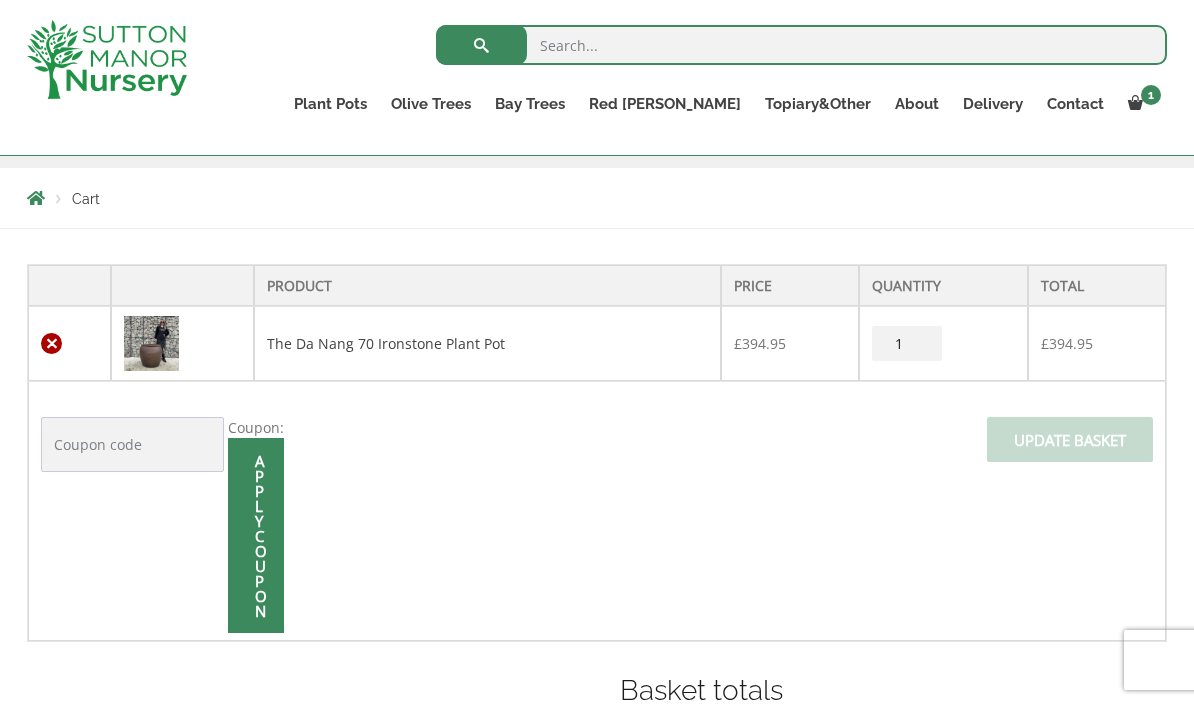 click on "×" at bounding box center (51, 343) 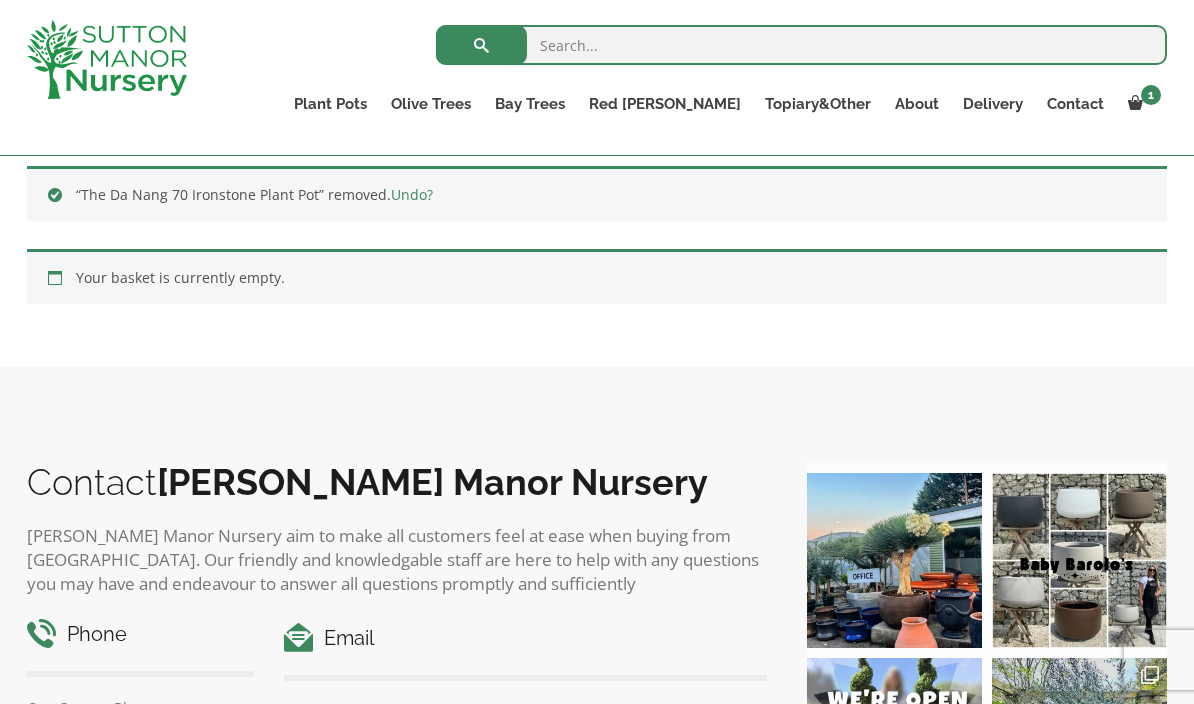 scroll, scrollTop: 0, scrollLeft: 0, axis: both 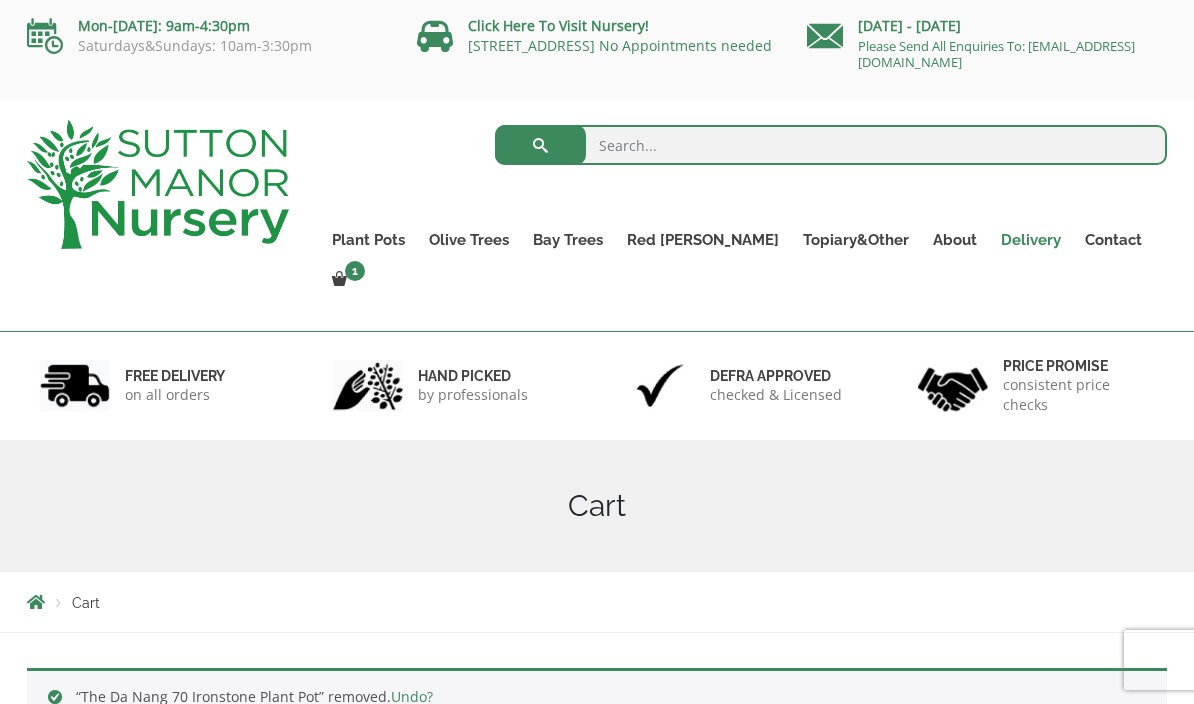click on "Delivery" at bounding box center [1031, 240] 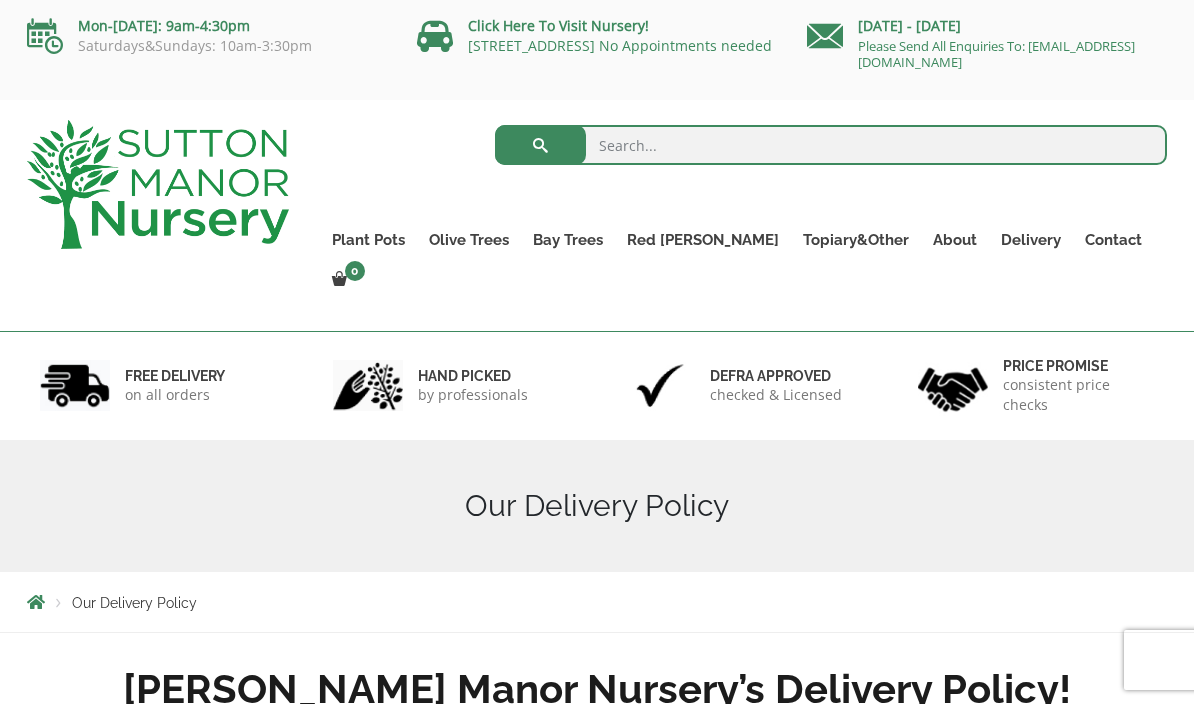 scroll, scrollTop: 0, scrollLeft: 0, axis: both 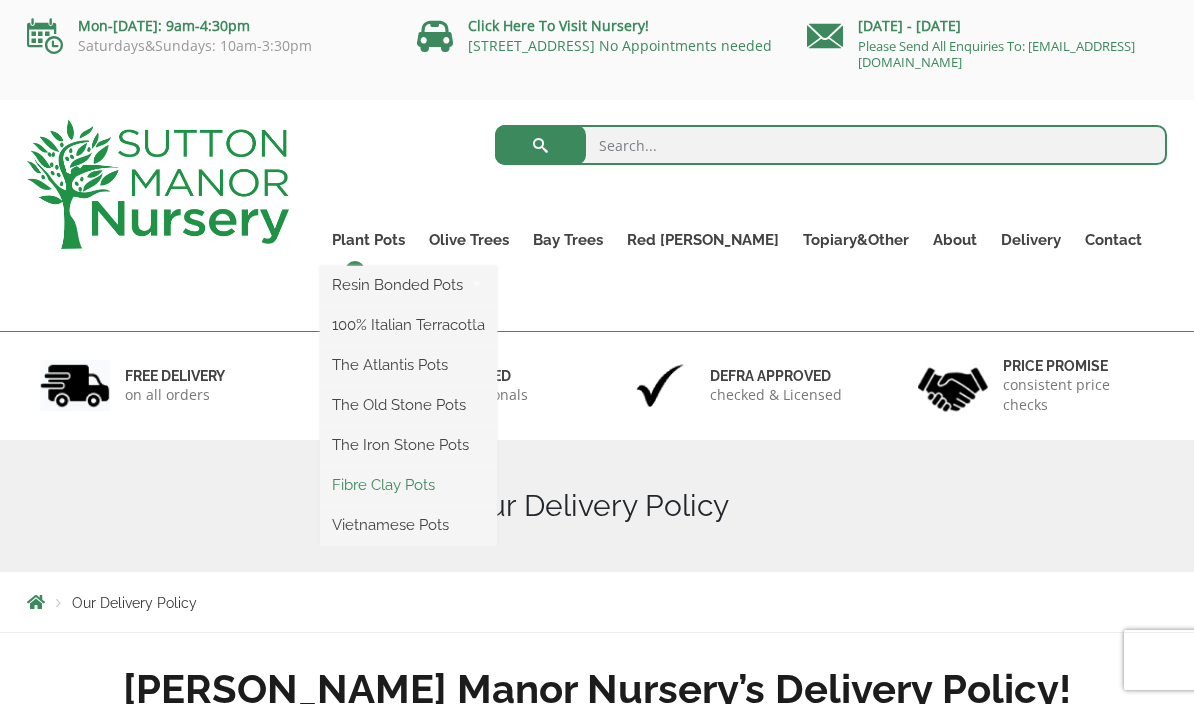 click on "Fibre Clay Pots" at bounding box center [408, 485] 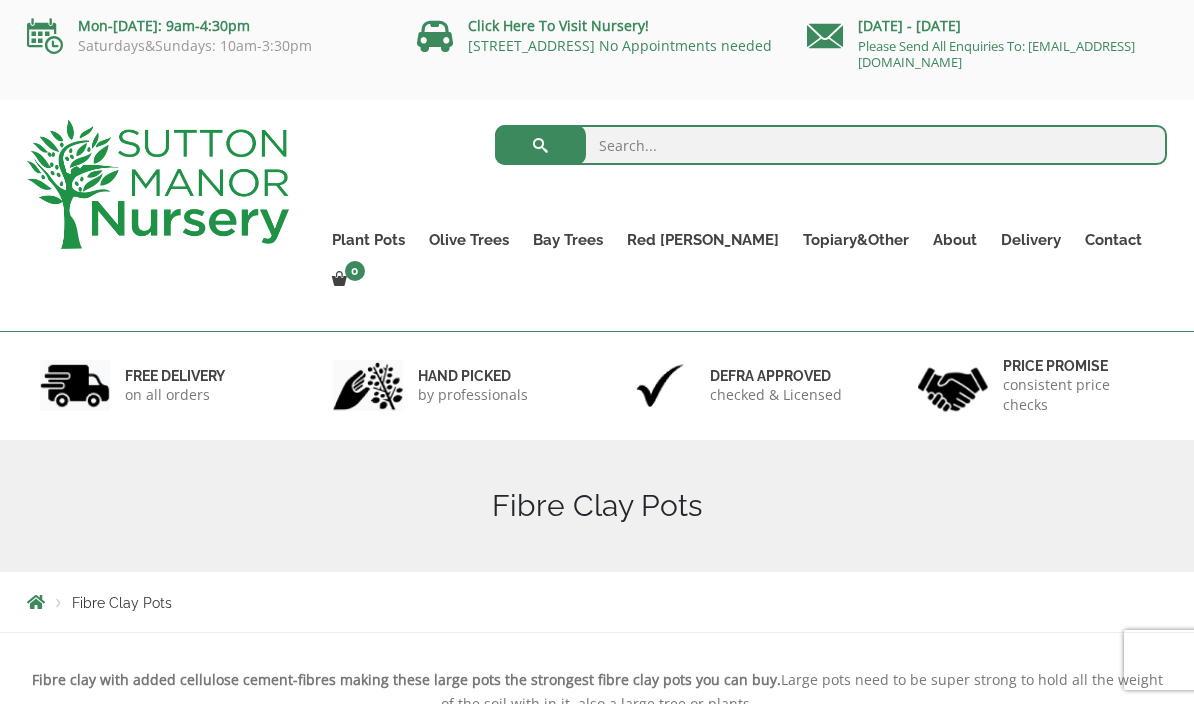 scroll, scrollTop: 0, scrollLeft: 0, axis: both 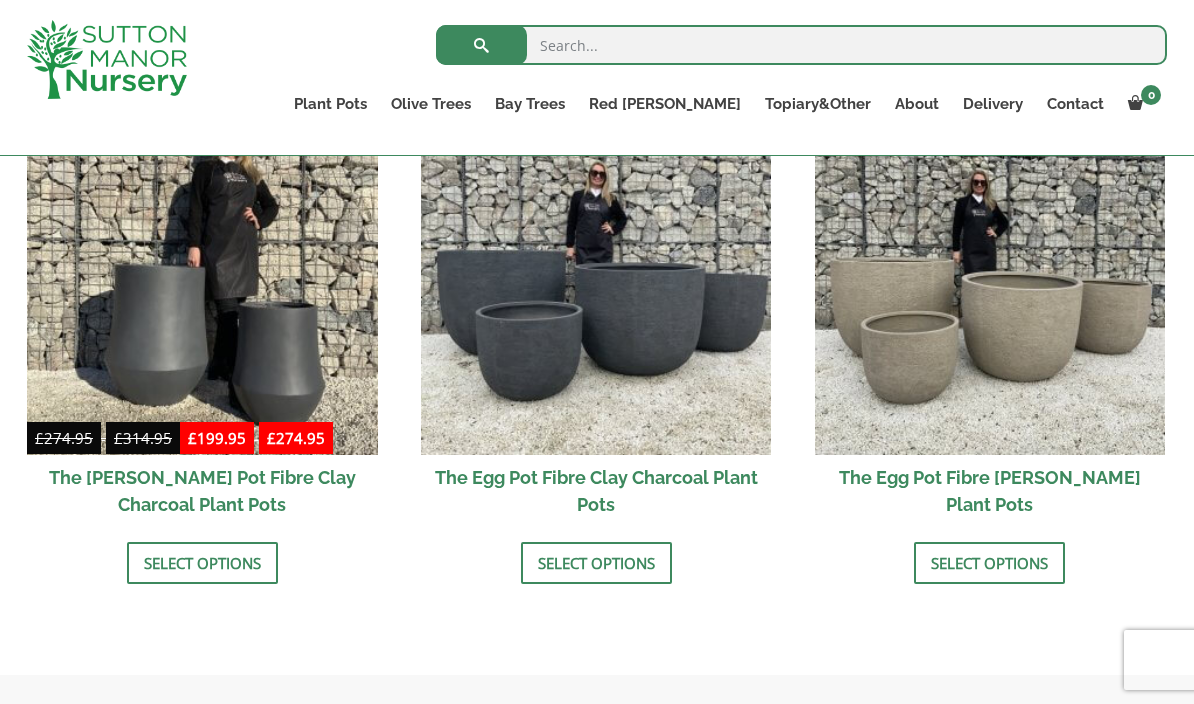 click on "The Egg Pot Fibre Clay Charcoal Plant Pots" at bounding box center (596, 491) 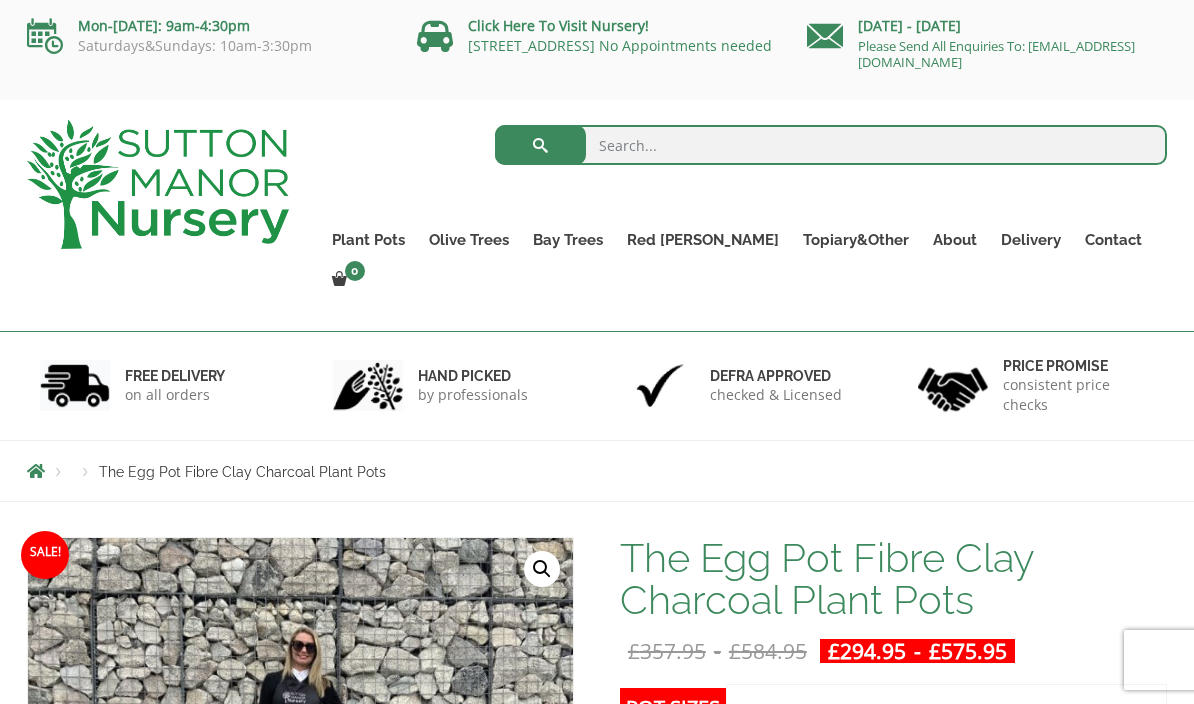 scroll, scrollTop: 0, scrollLeft: 0, axis: both 